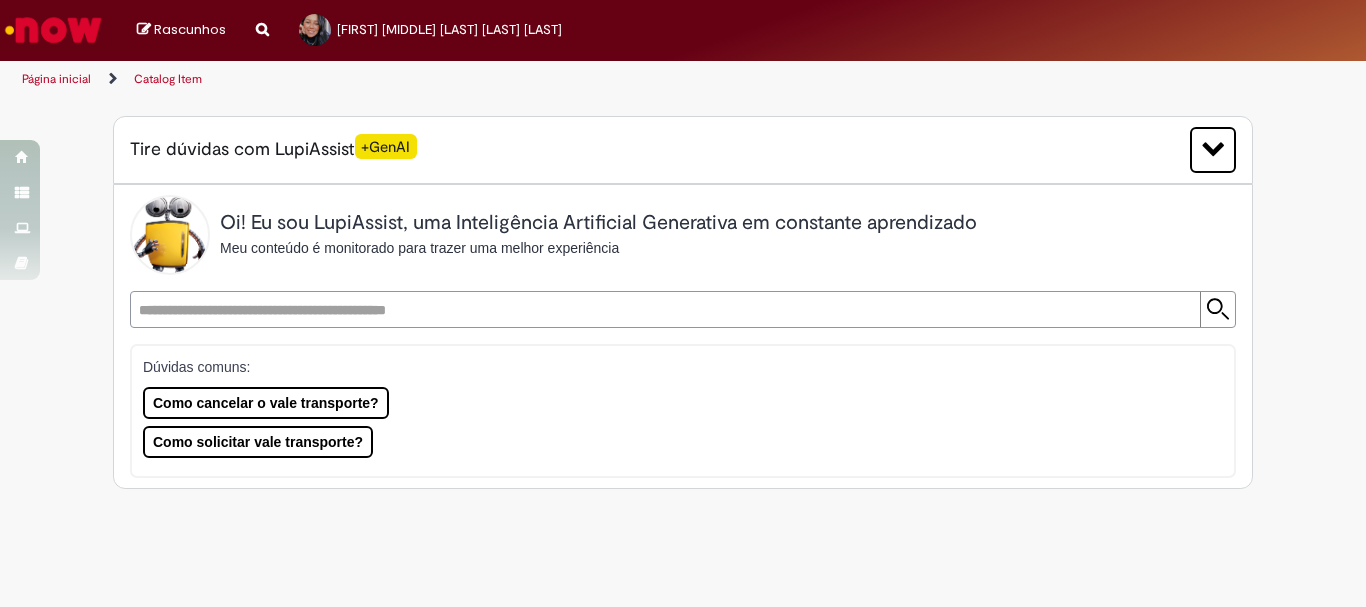 scroll, scrollTop: 0, scrollLeft: 0, axis: both 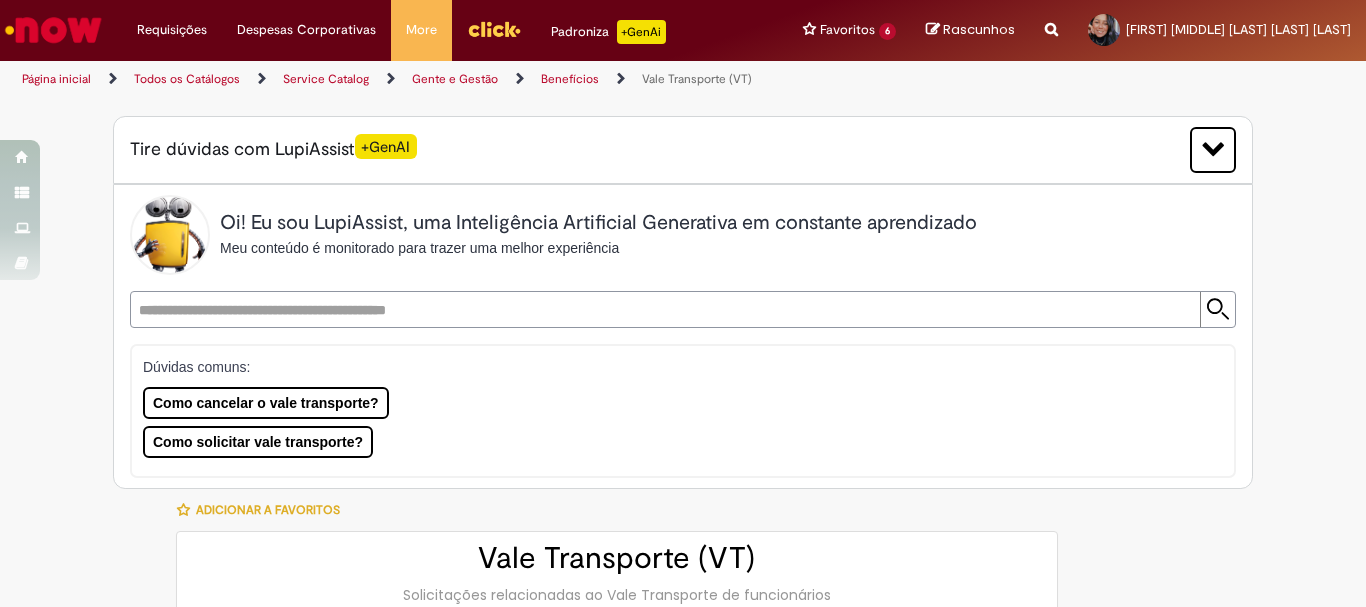 type on "********" 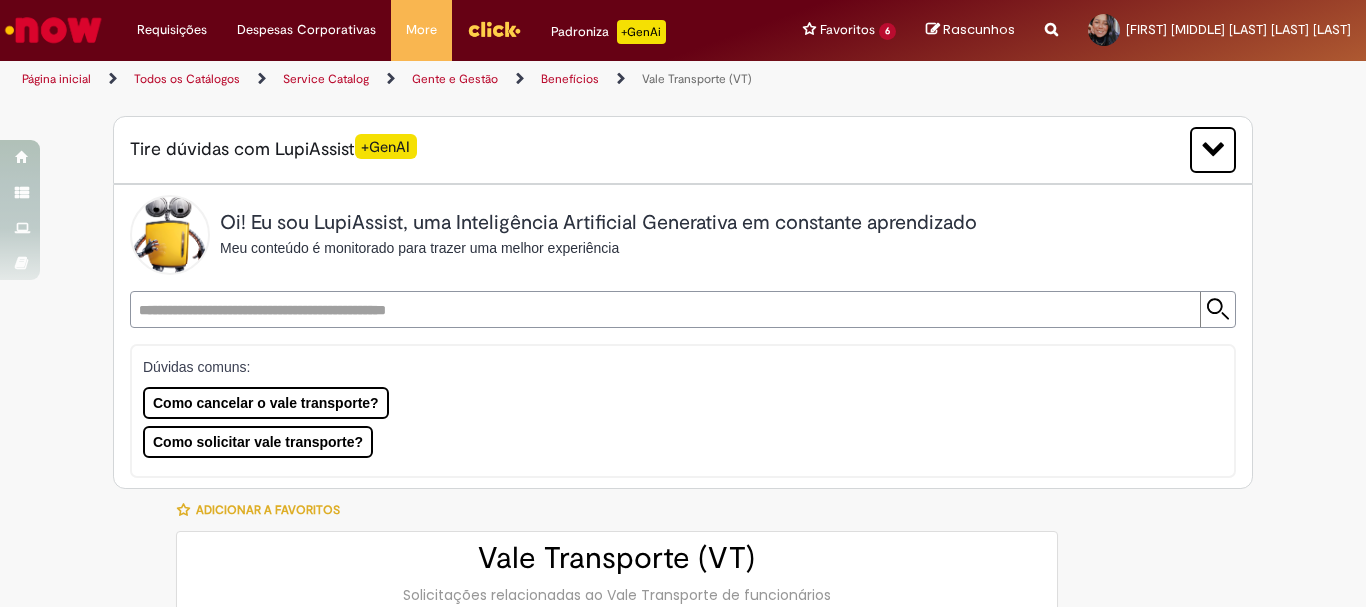 type on "**********" 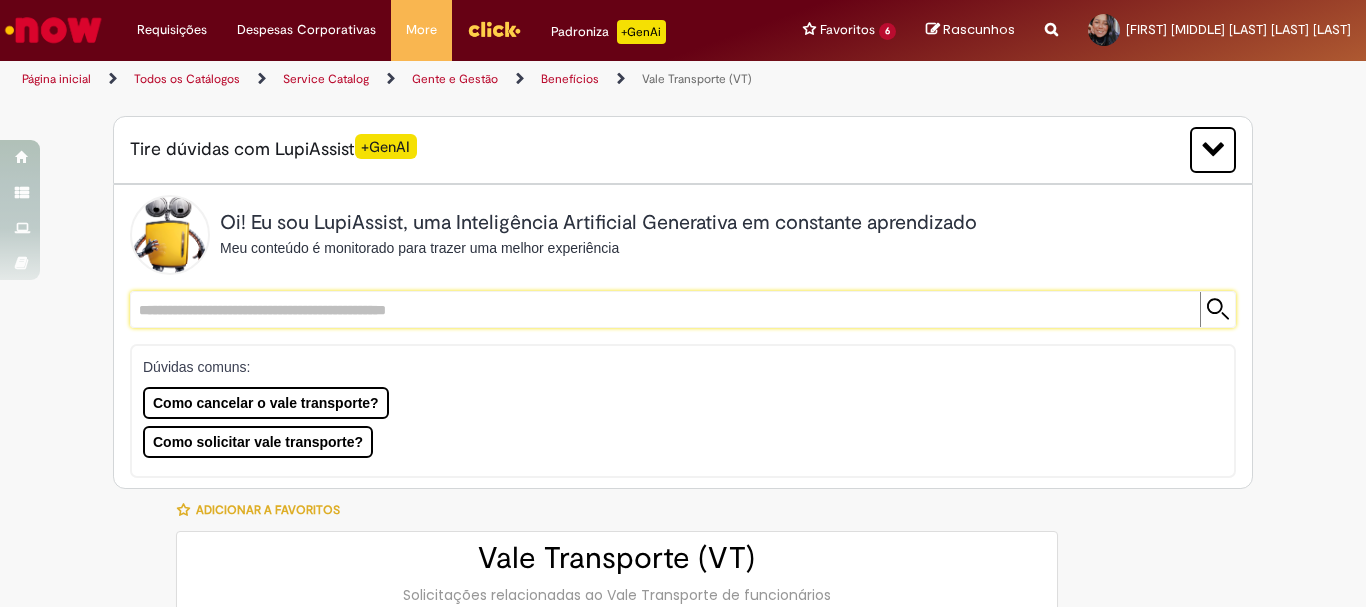 click at bounding box center [663, 309] 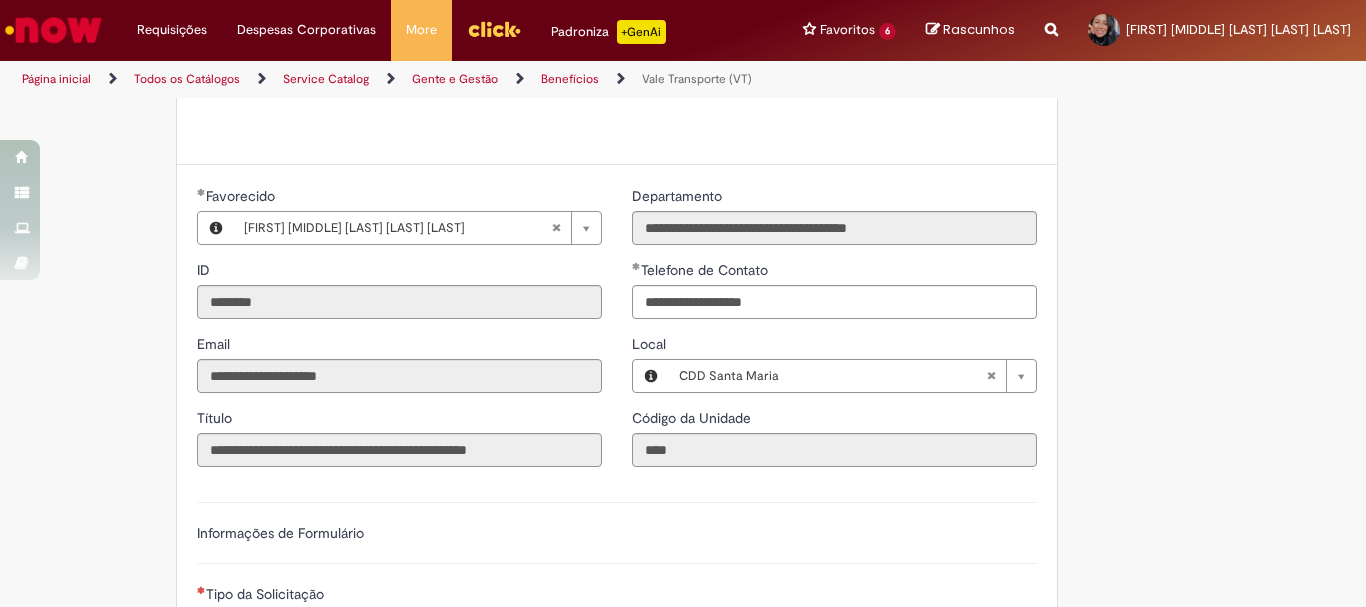 scroll, scrollTop: 975, scrollLeft: 0, axis: vertical 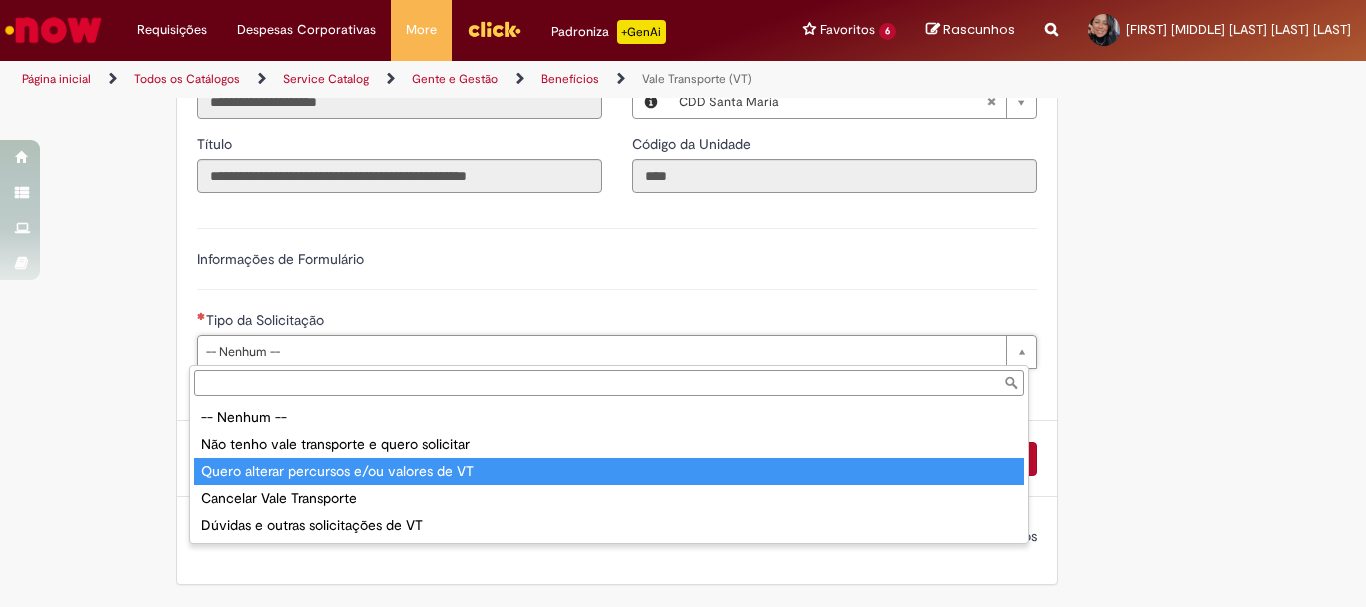type on "**********" 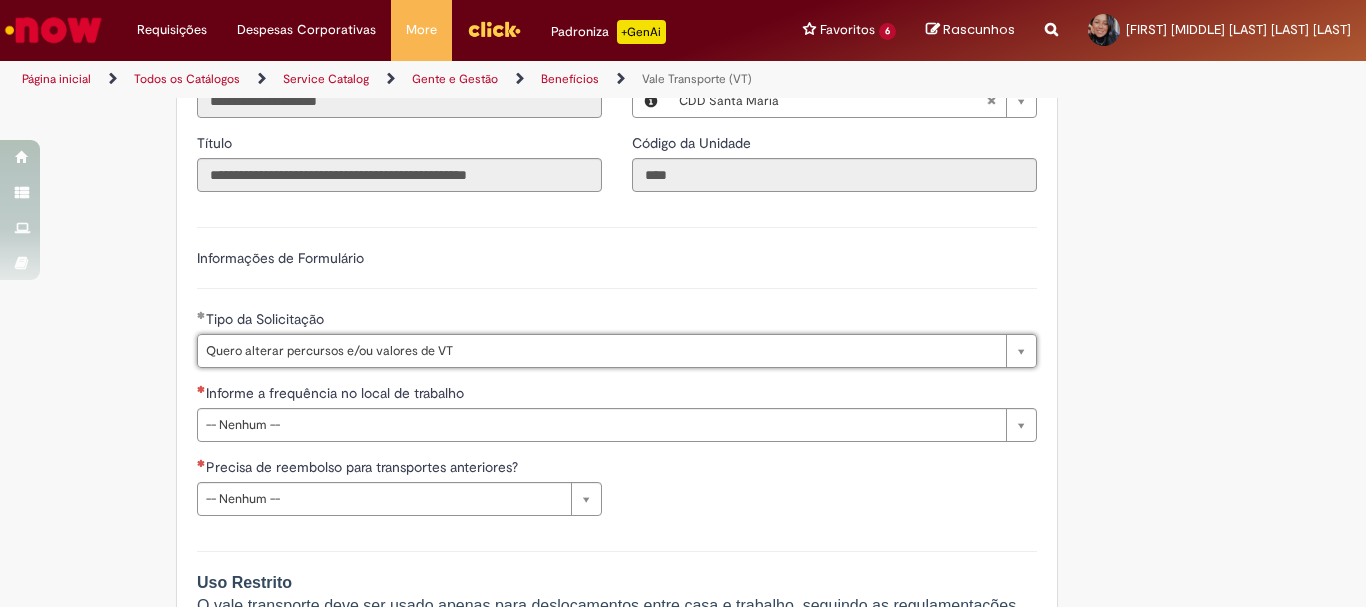 scroll, scrollTop: 1175, scrollLeft: 0, axis: vertical 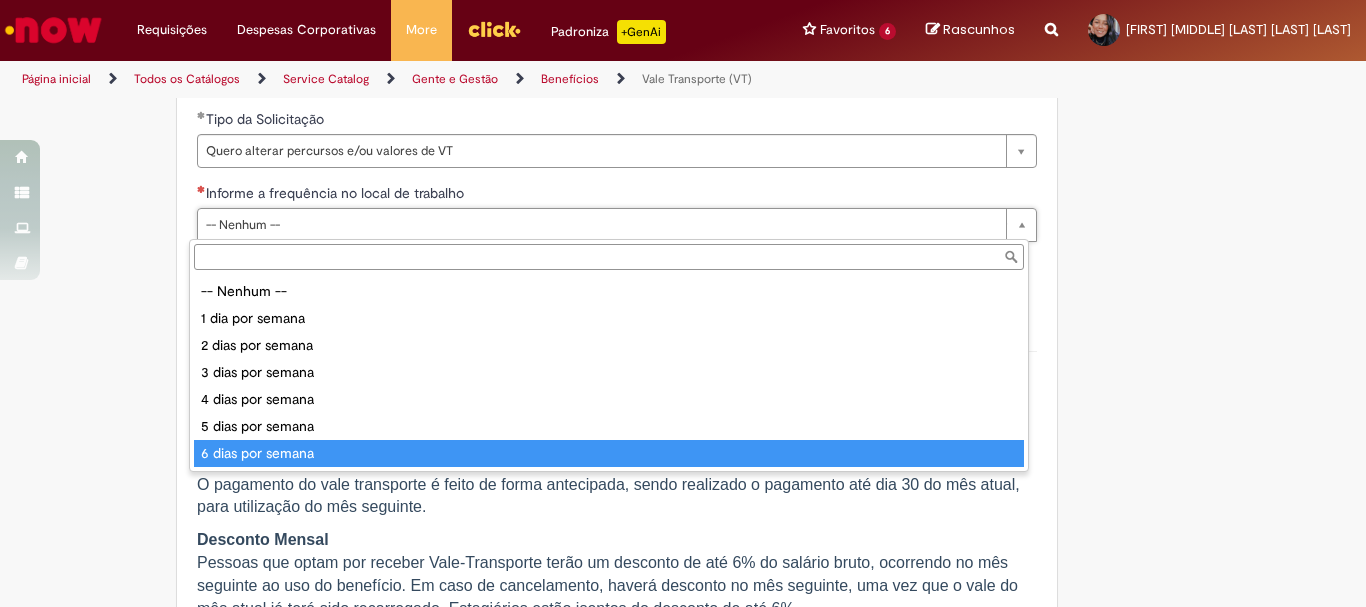 type on "**********" 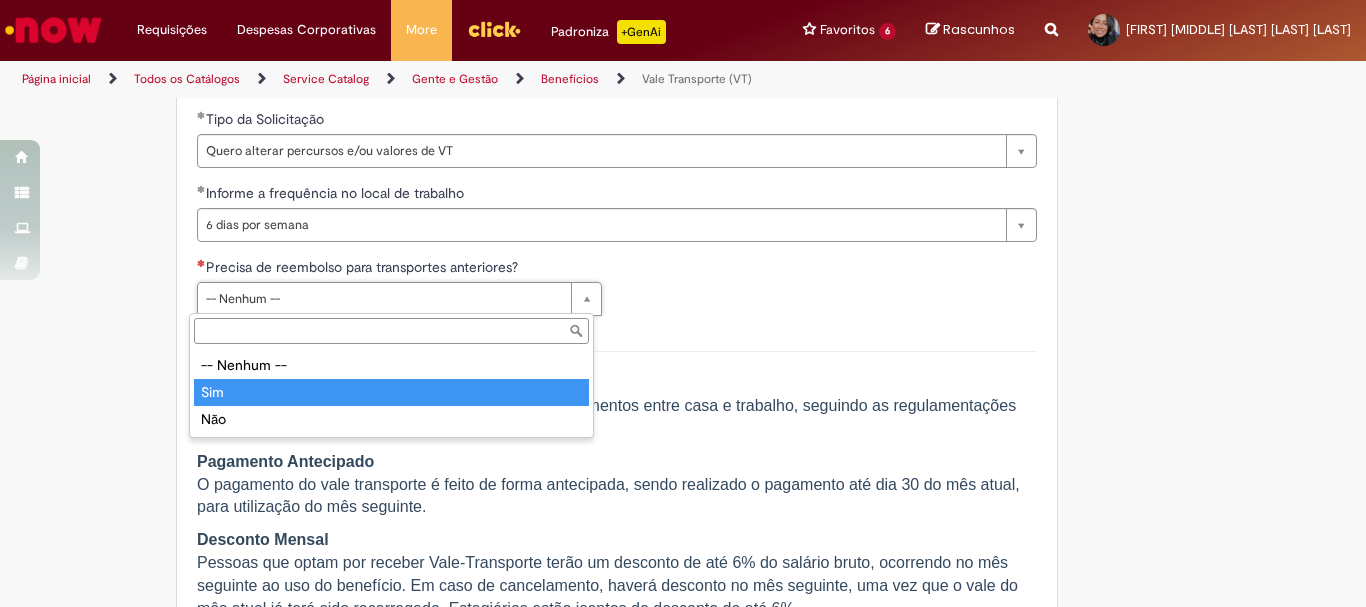 type on "***" 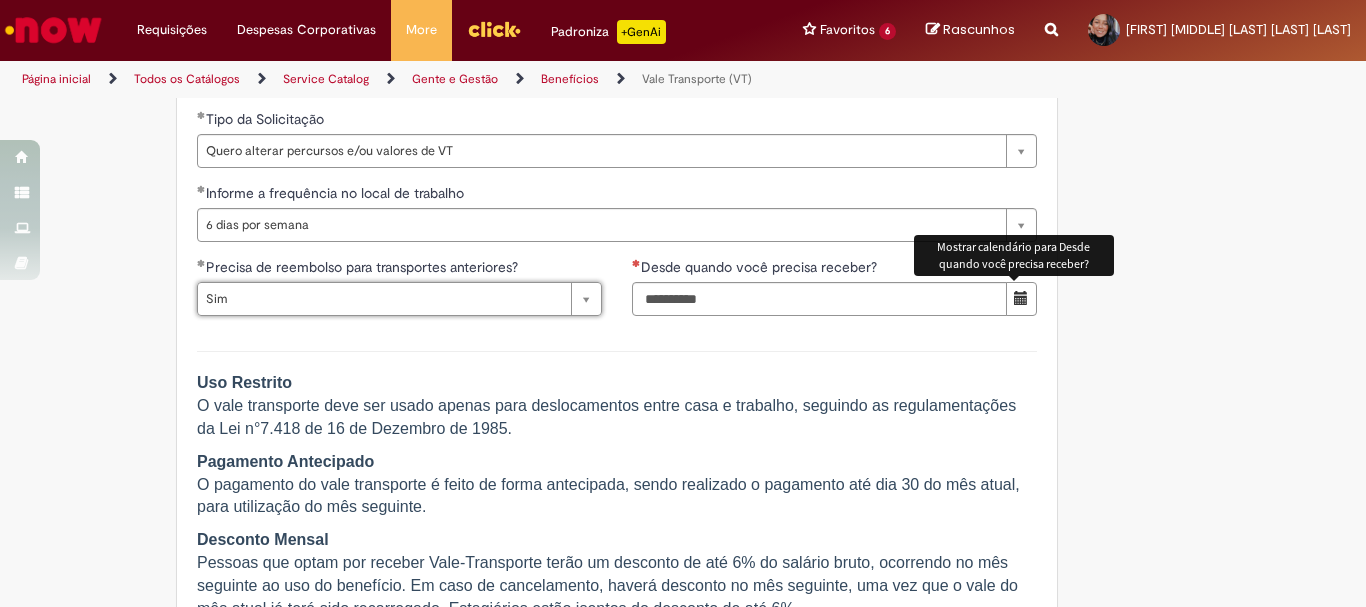 click at bounding box center (1021, 298) 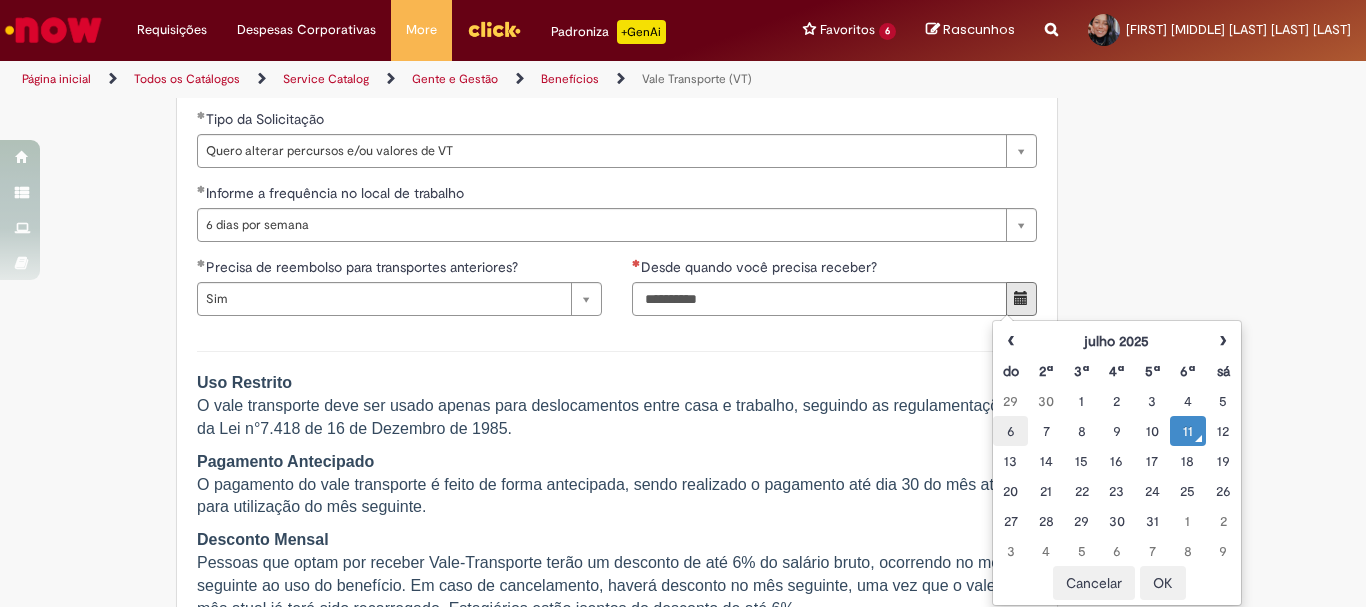 click on "6" at bounding box center [1010, 431] 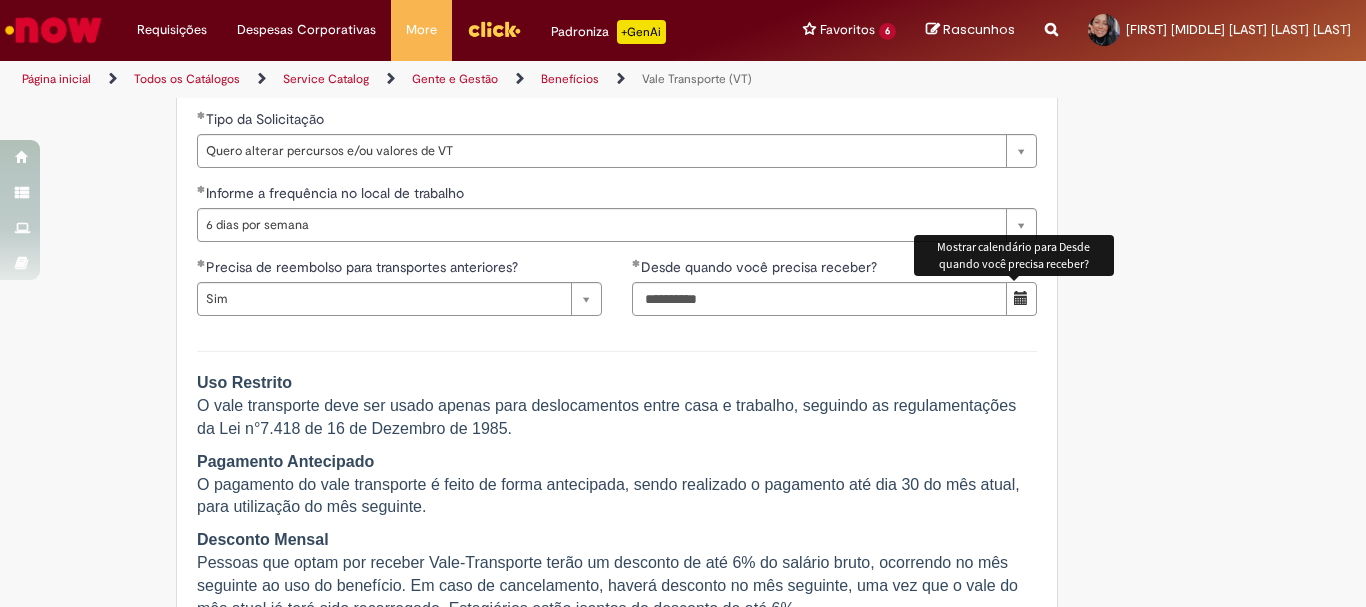 click at bounding box center [1021, 298] 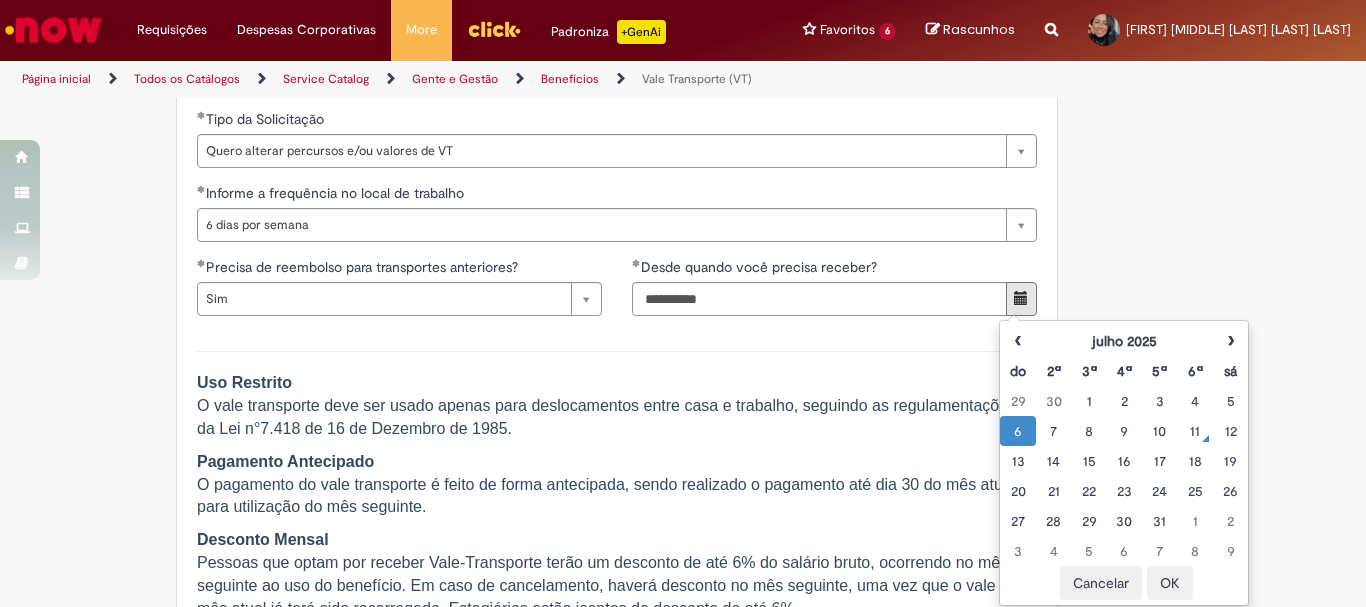 click on "Endereço do solicitante Solicitar vale transporte em dinheiro (casos de exceção com aprovação)
Uso Restrito O vale transporte deve ser usado apenas para deslocamentos entre casa e trabalho, seguindo as regulamentações da Lei n°7.418 de 16 de Dezembro de 1985.
Pagamento Antecipado O pagamento do vale transporte é feito de forma antecipada, sendo realizado o pagamento até dia 30 do mês atual, para utilização do mês seguinte.
Desconto Mensal Pessoas que optam por receber Vale-Transporte terão um desconto de até 6% do salário bruto, ocorrendo no mês seguinte ao uso do benefício. Em caso de cancelamento, haverá desconto no mês seguinte, uma vez que o vale do mês atual já terá sido recarregado. Estagiários estão isentos do desconto de até 6%.
Gestão de Saldo Quando não houver a utilização integral do vale transporte no mês atual, o mês seguinte será carregado apenas com o complemento do valor faltante.
Atenção!
Uso Restrito
Pagamento Antecipado" at bounding box center [617, 800] 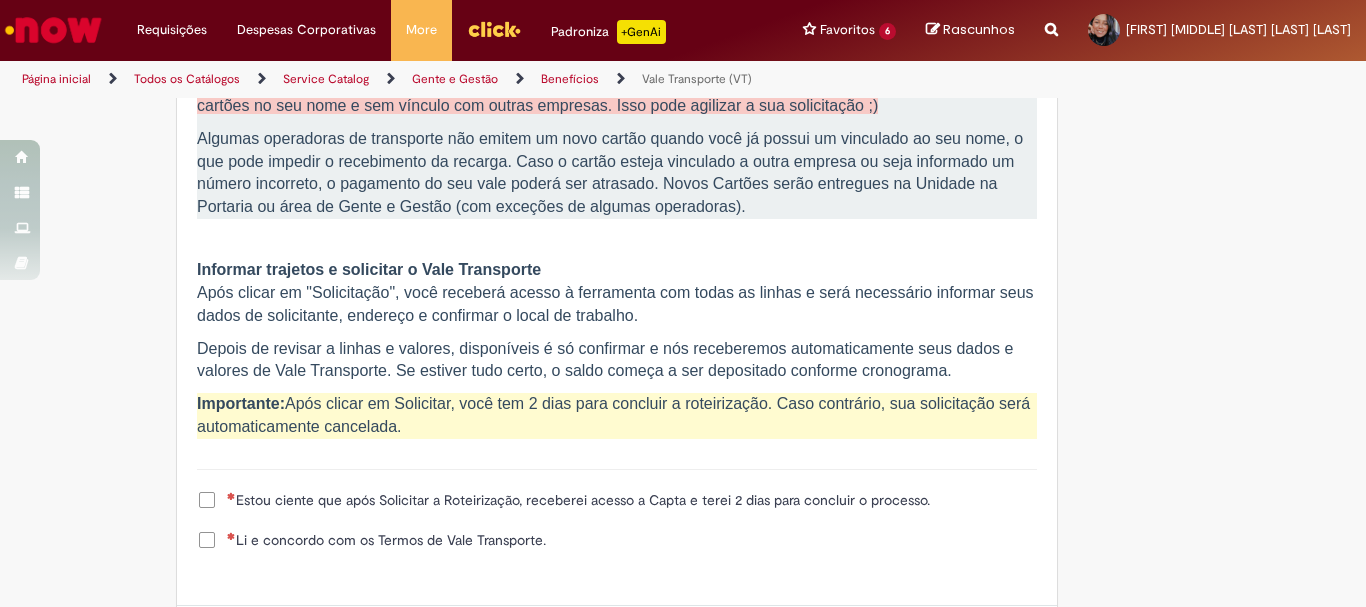 scroll, scrollTop: 2060, scrollLeft: 0, axis: vertical 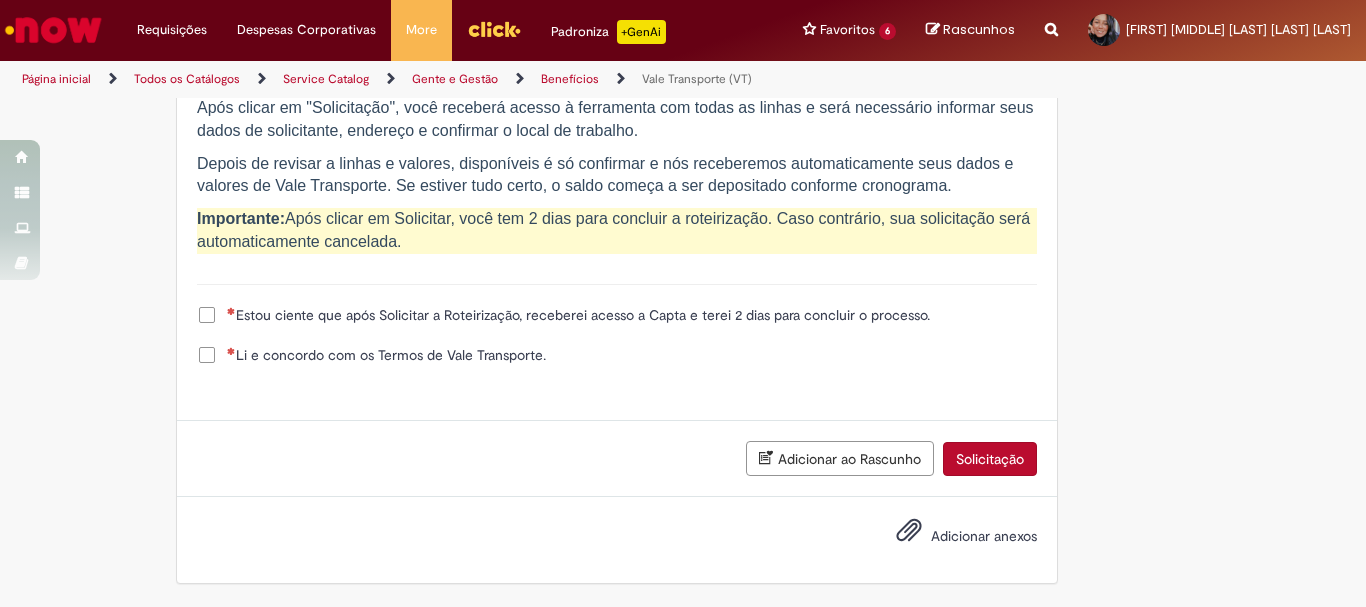 click on "Estou ciente que após Solicitar a Roteirização, receberei acesso a Capta e terei 2 dias para concluir o processo." at bounding box center (578, 315) 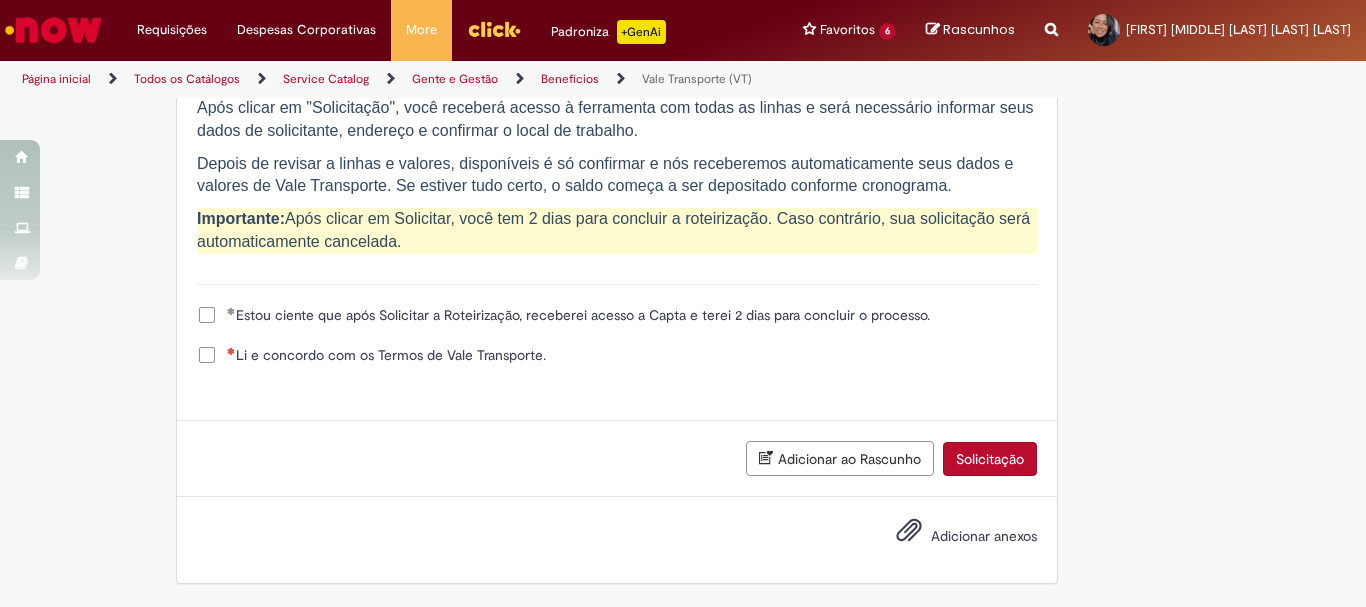 click on "Li e concordo com os Termos de Vale Transporte." at bounding box center [386, 355] 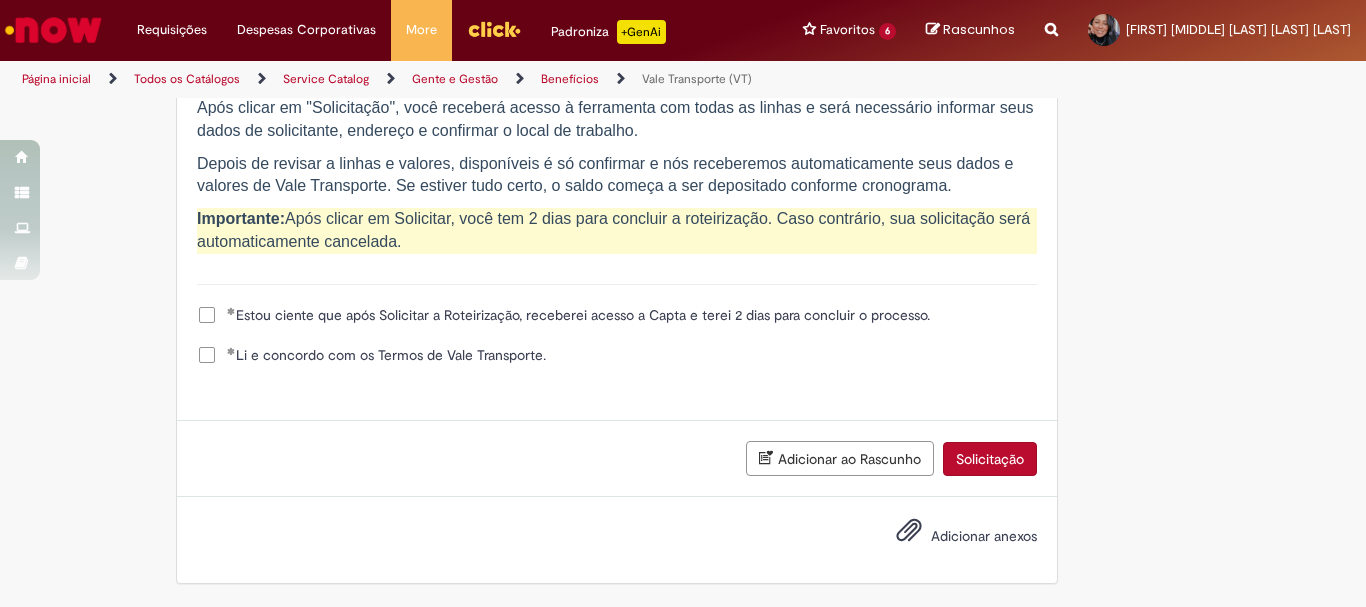 click on "Solicitação" at bounding box center (990, 459) 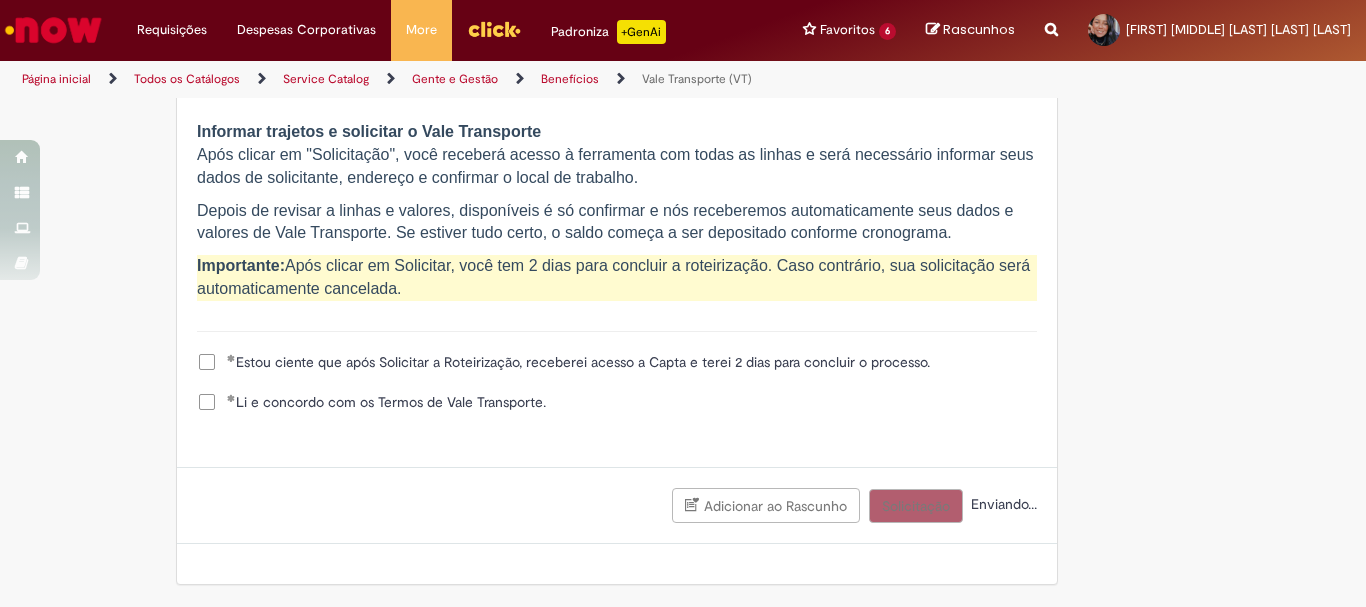 scroll, scrollTop: 2014, scrollLeft: 0, axis: vertical 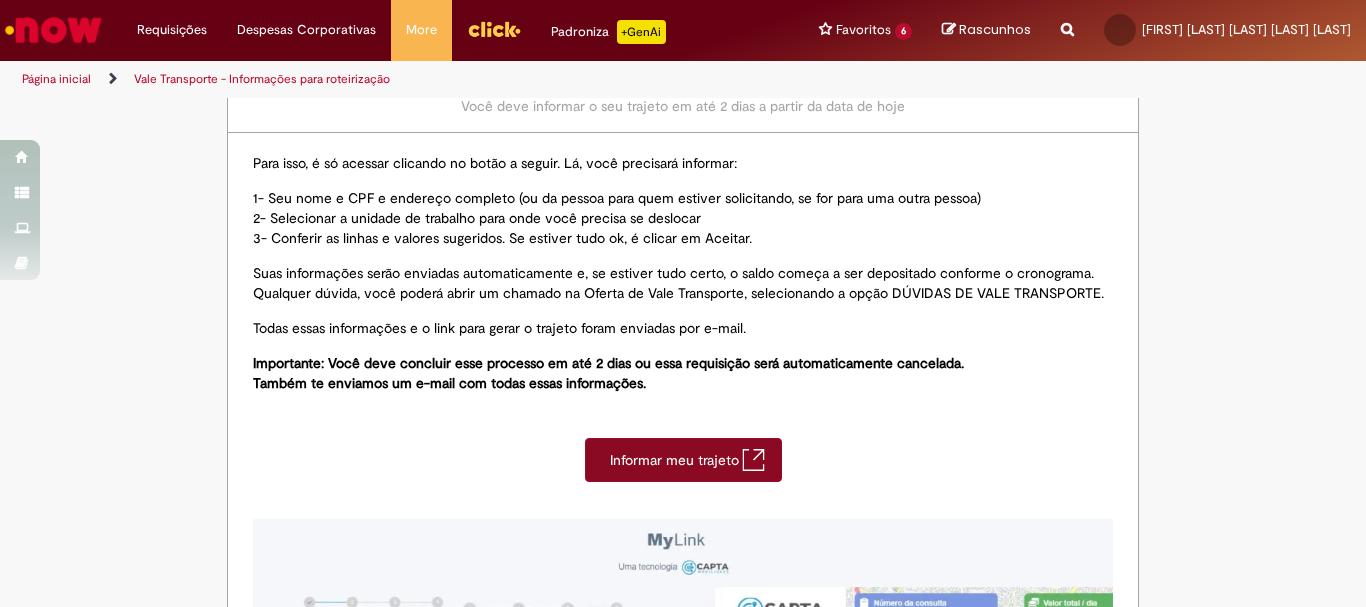 click on "Informar meu trajeto" at bounding box center [676, 460] 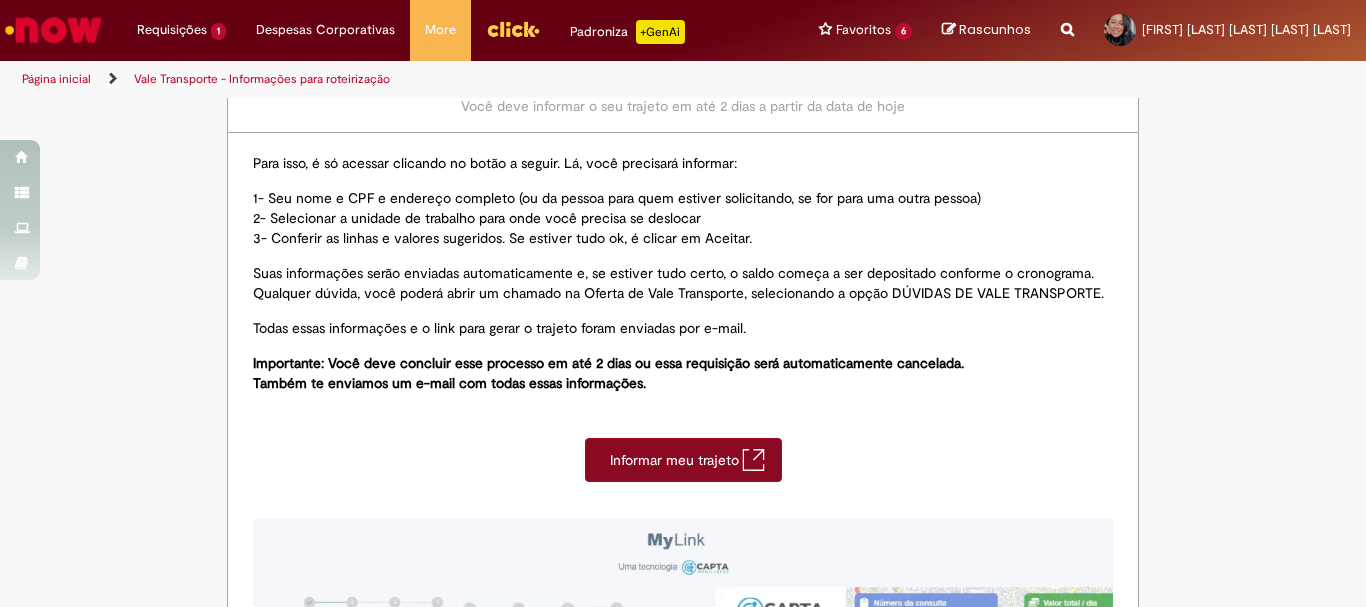 scroll, scrollTop: 469, scrollLeft: 0, axis: vertical 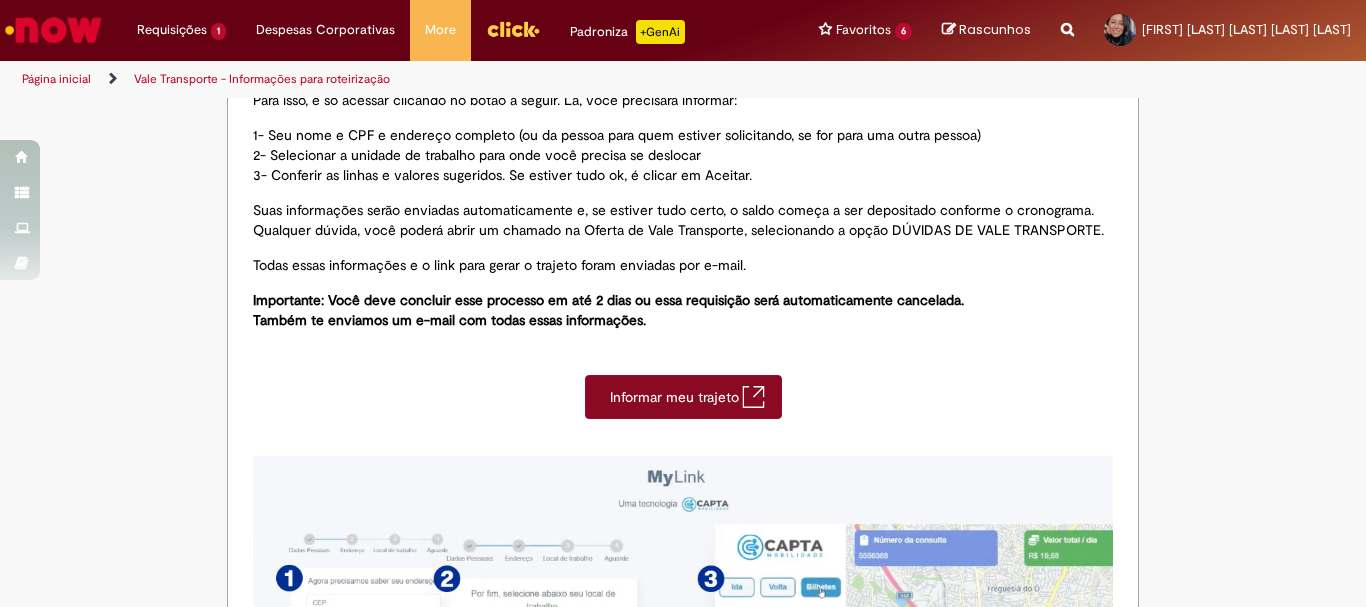 click on "Informar meu trajeto" at bounding box center [676, 397] 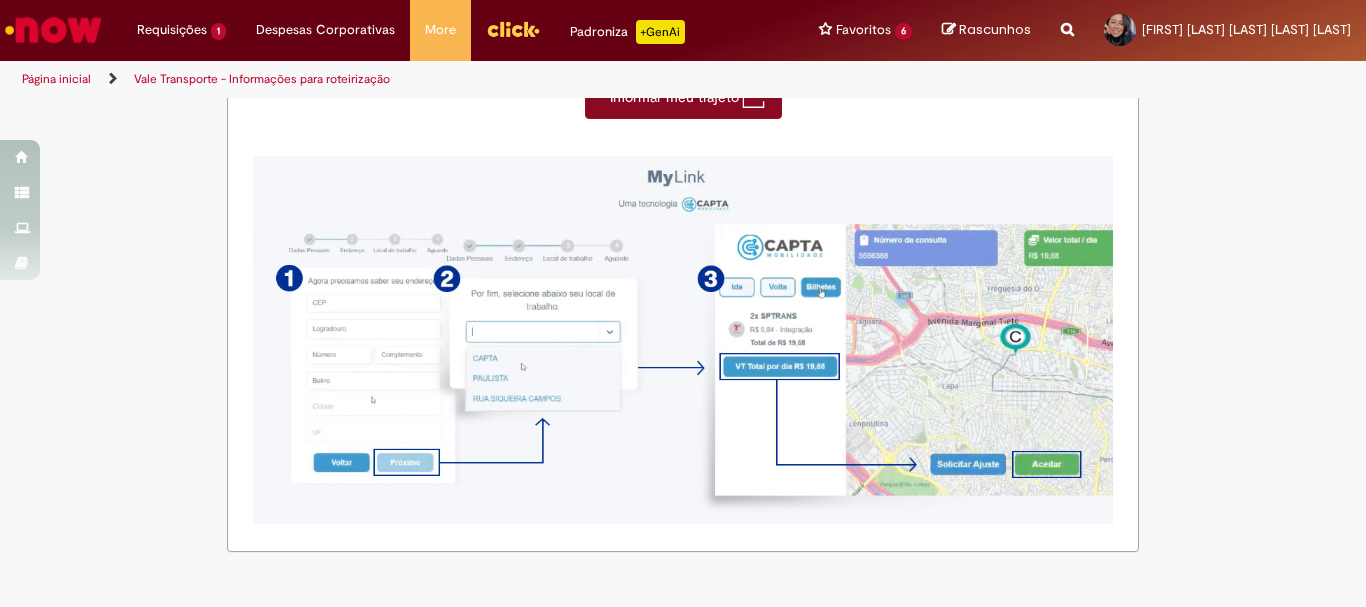 scroll, scrollTop: 0, scrollLeft: 0, axis: both 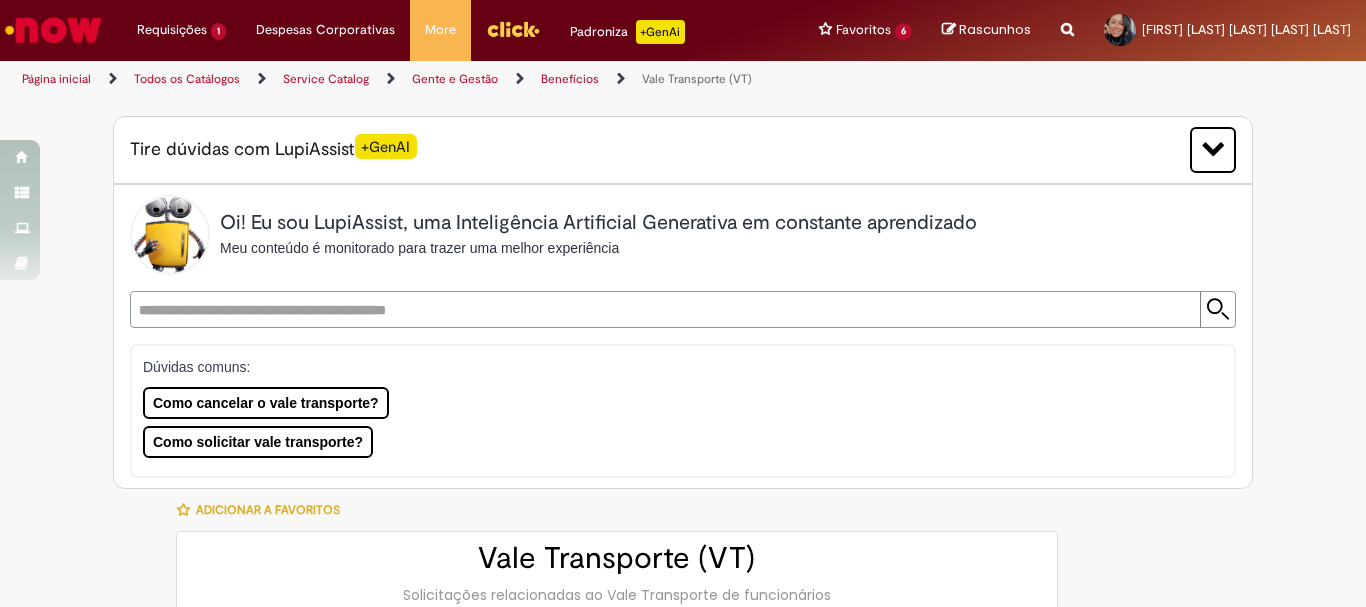 type on "********" 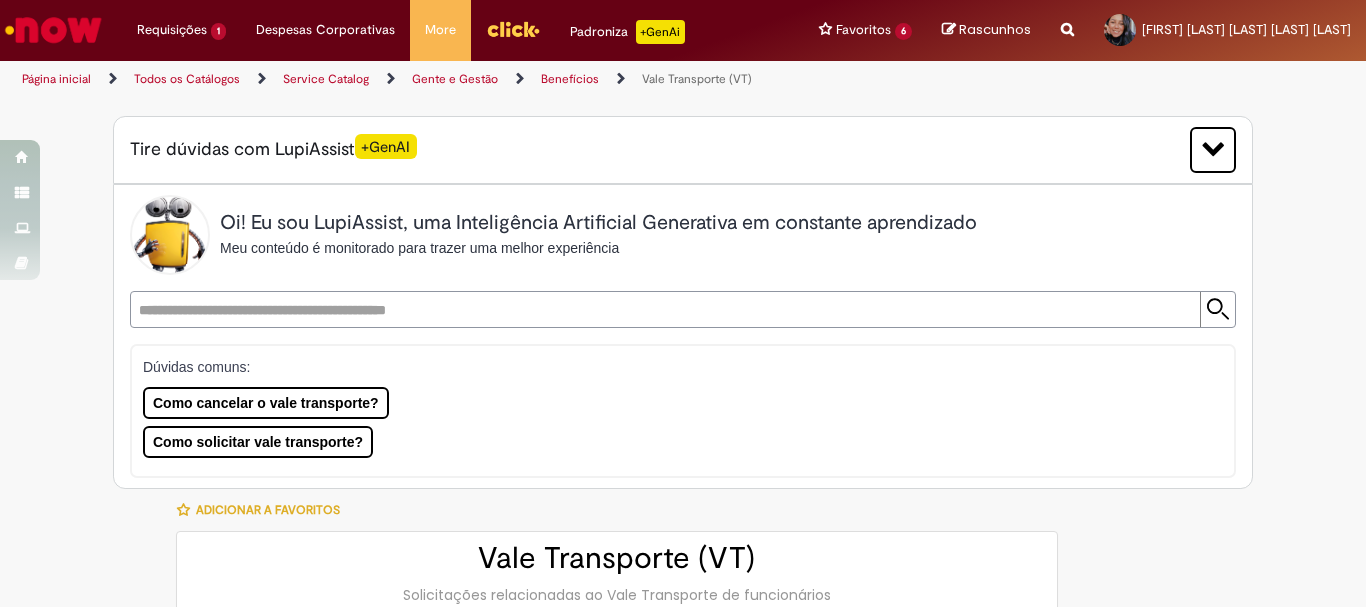 type on "**********" 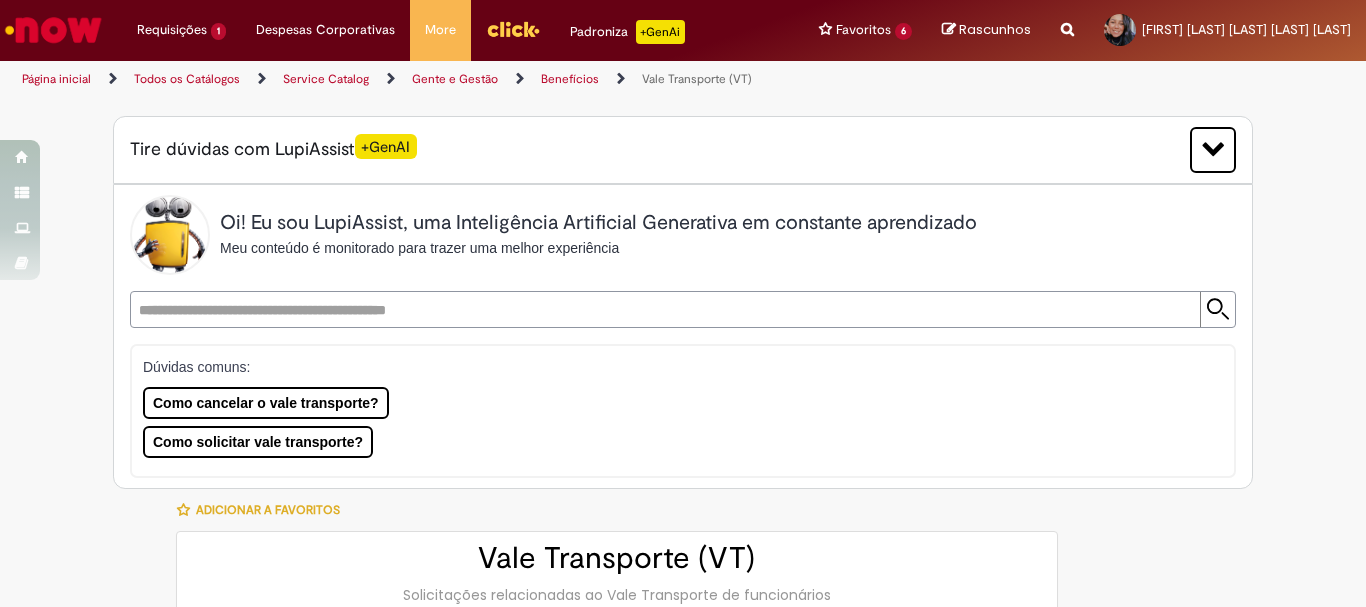 type on "**********" 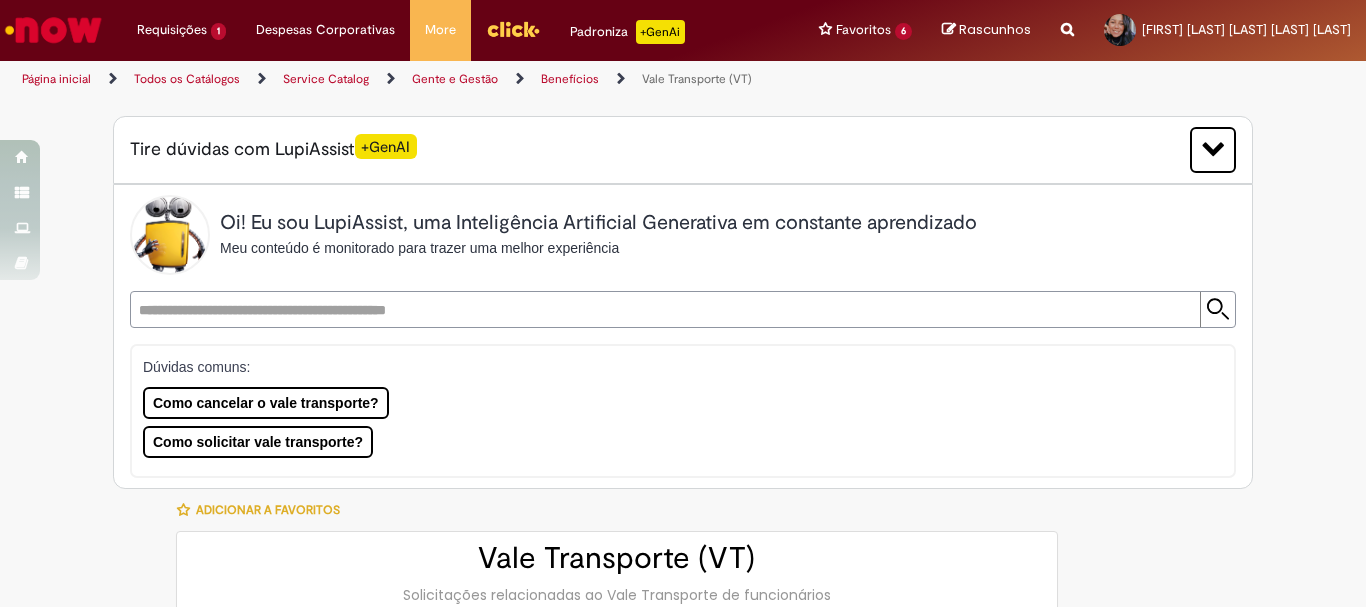 type on "**********" 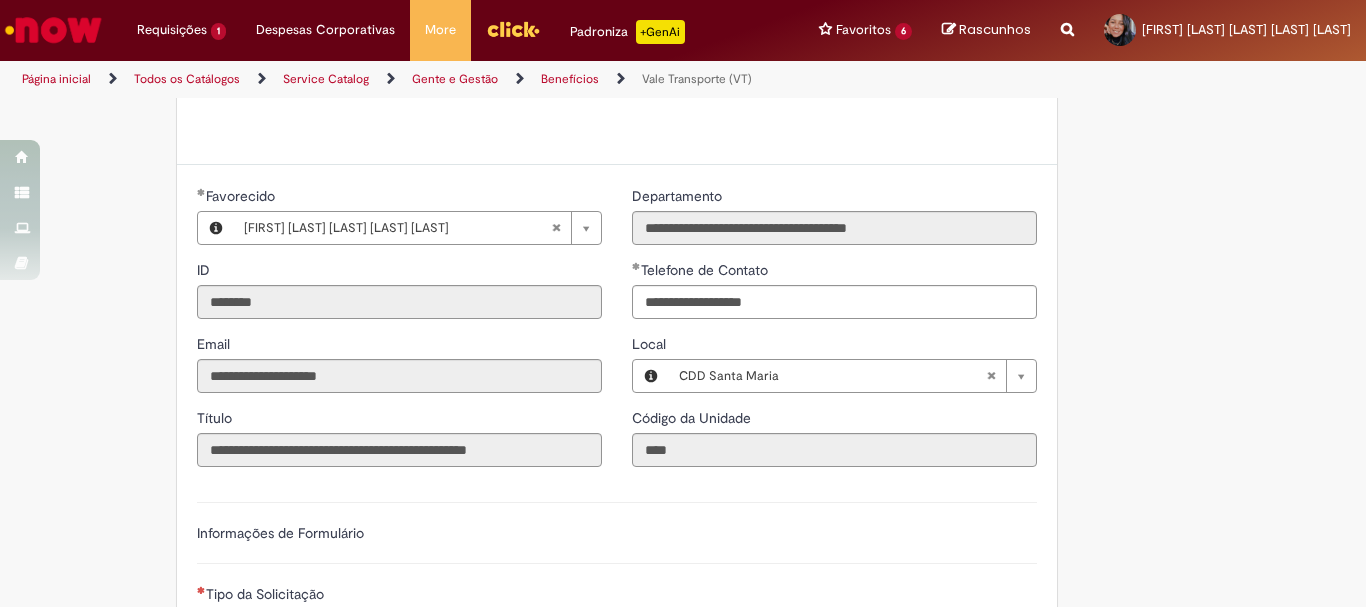 scroll, scrollTop: 900, scrollLeft: 0, axis: vertical 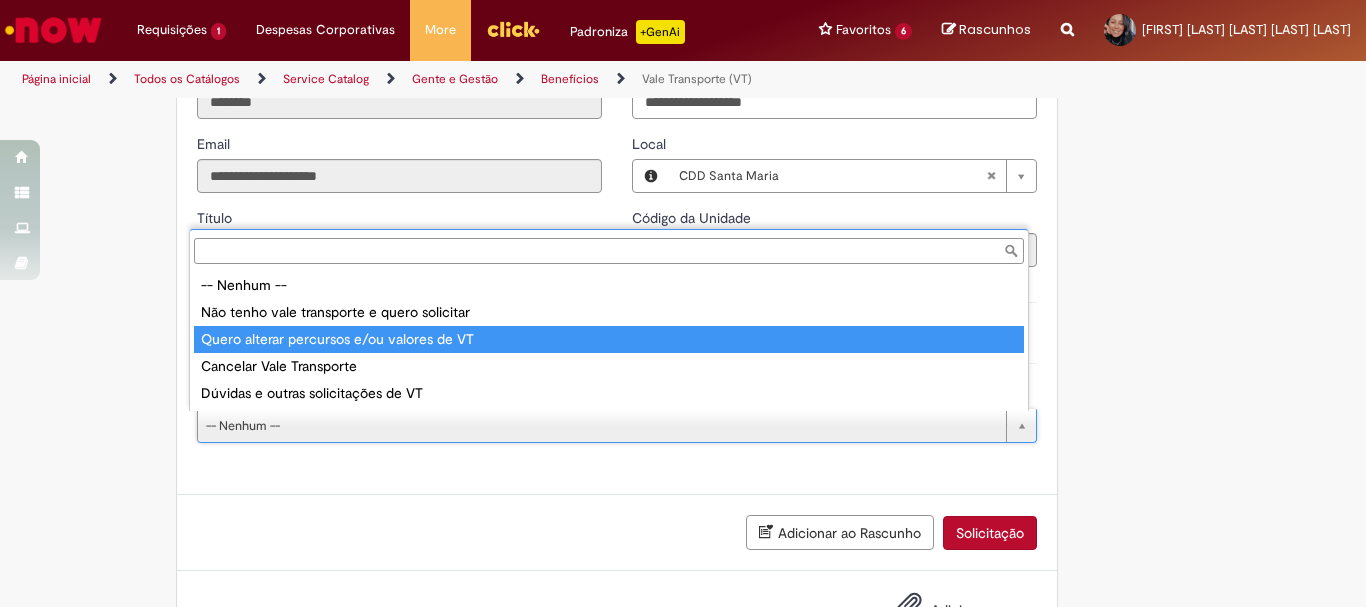 type on "**********" 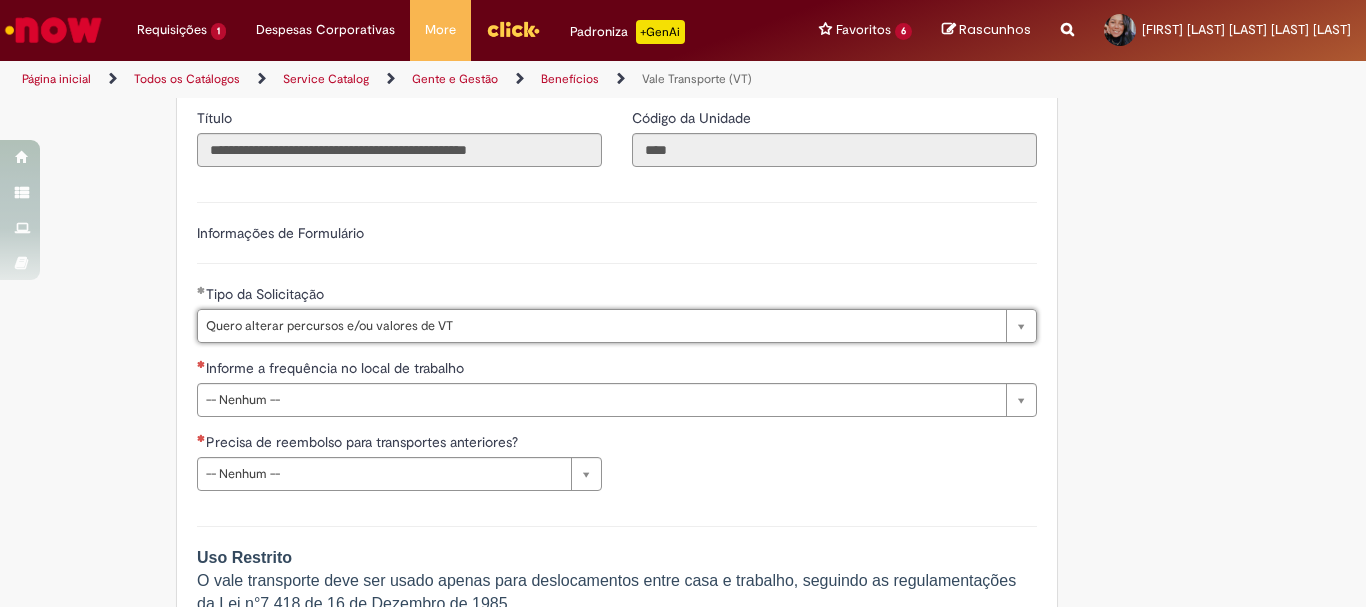 scroll, scrollTop: 1100, scrollLeft: 0, axis: vertical 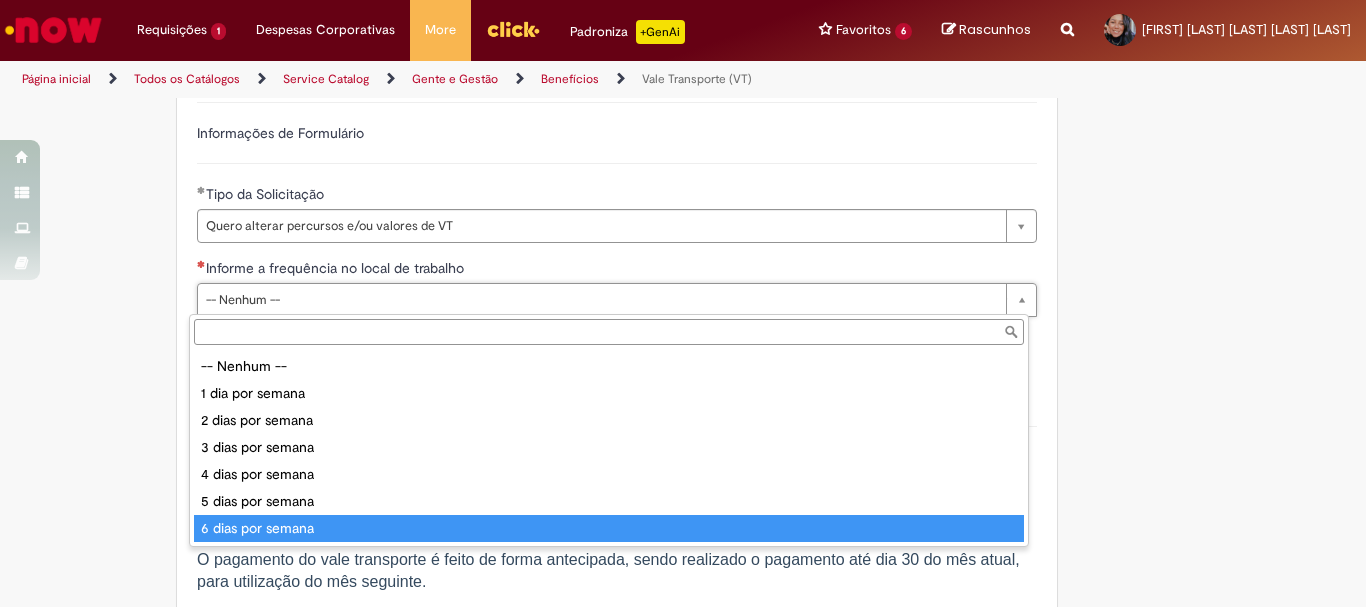 type on "**********" 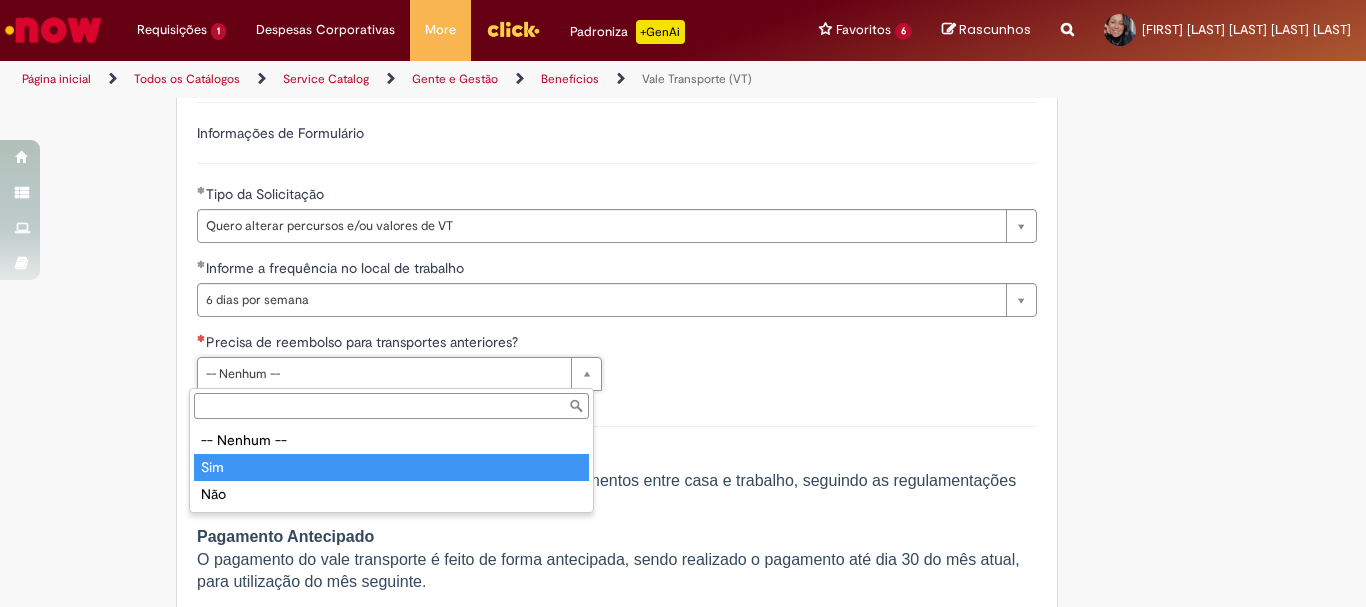 type on "***" 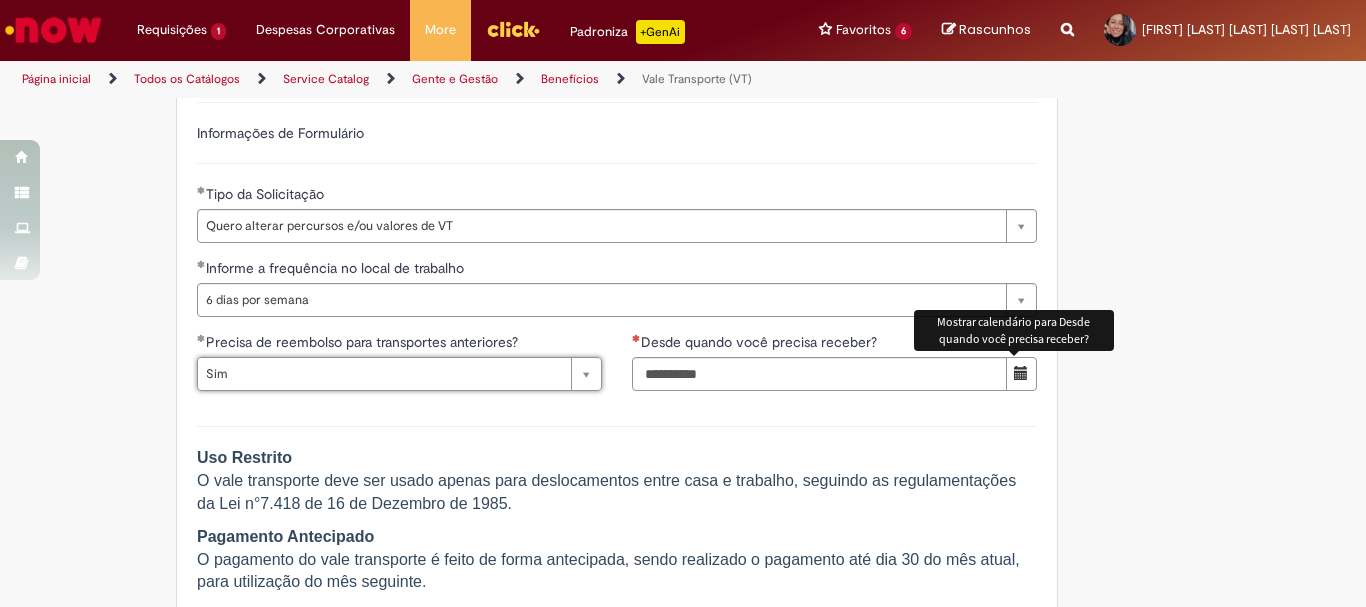 click at bounding box center [1021, 374] 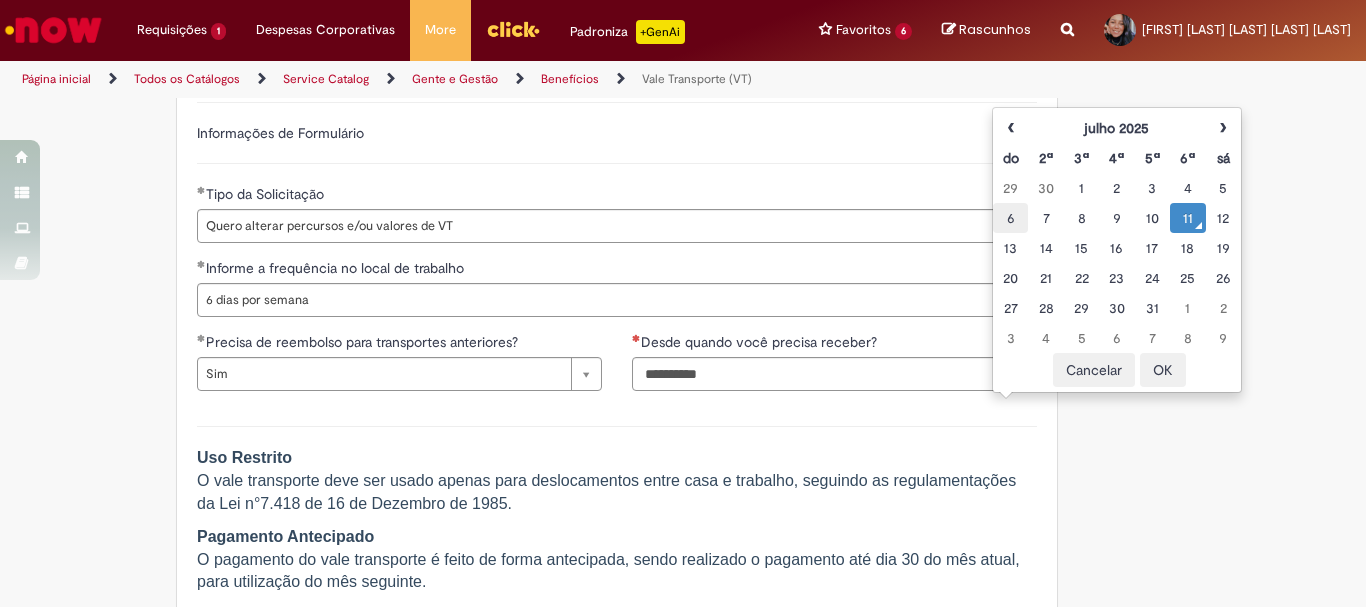 click on "6" at bounding box center [1010, 218] 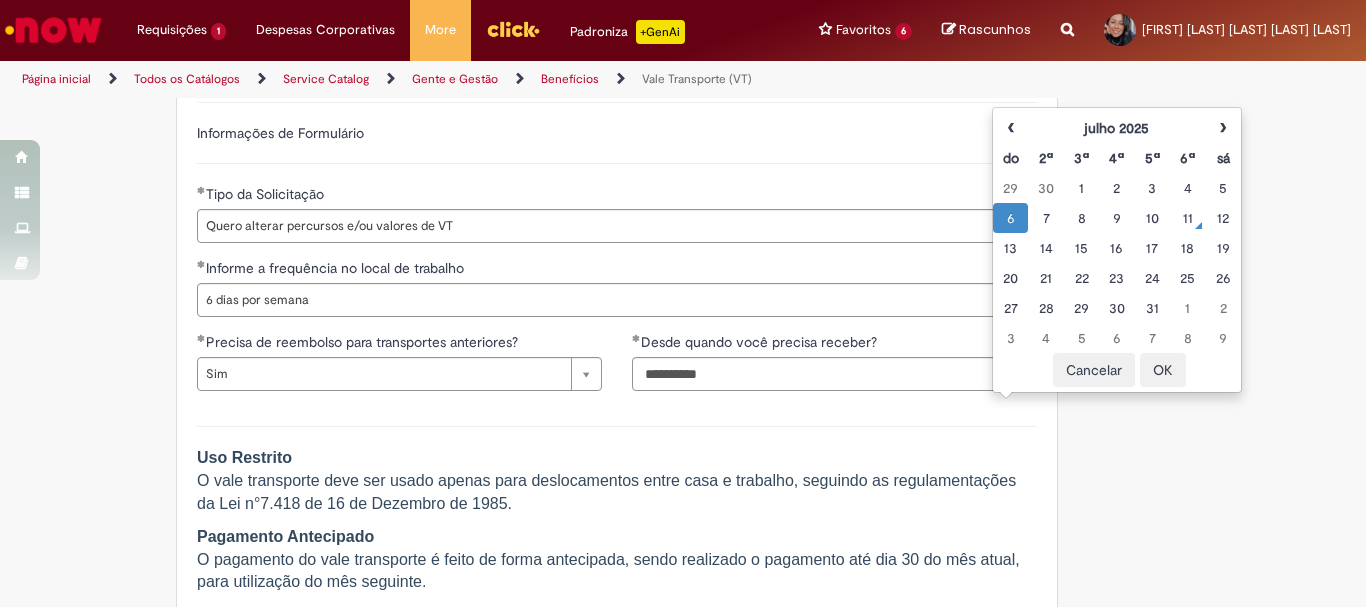 click on "OK" at bounding box center [1163, 370] 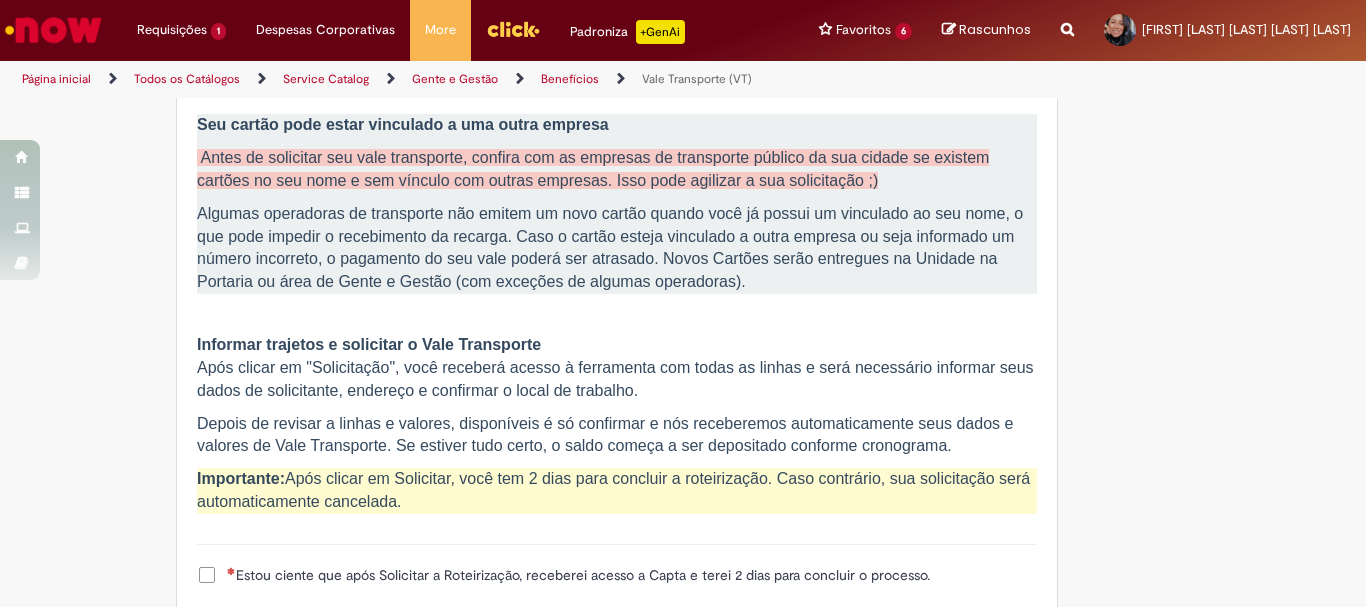 scroll, scrollTop: 1900, scrollLeft: 0, axis: vertical 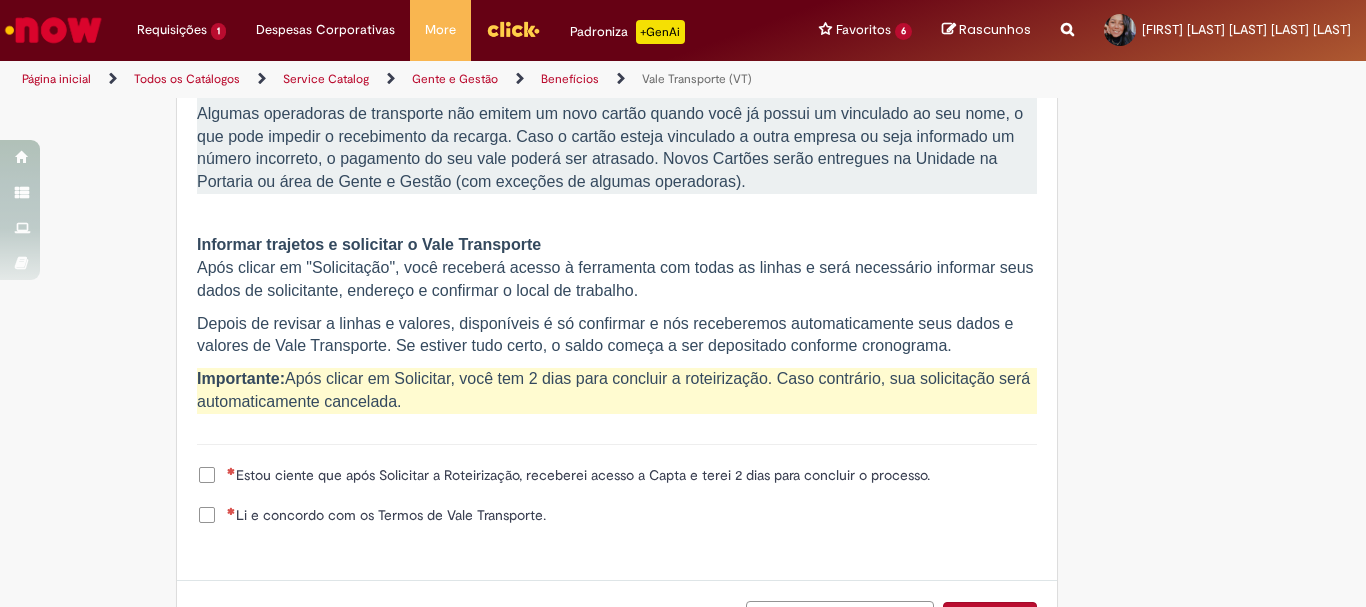 click on "Estou ciente que após Solicitar a Roteirização, receberei acesso a Capta e terei 2 dias para concluir o processo." at bounding box center [563, 475] 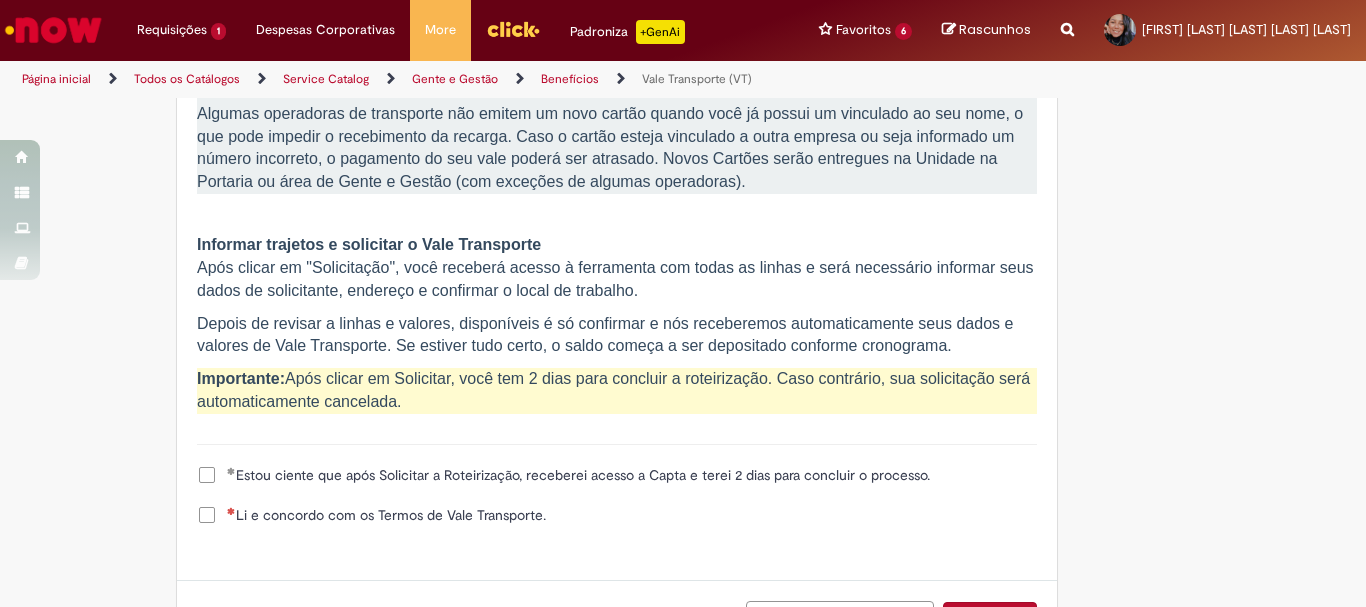 click on "Li e concordo com os Termos de Vale Transporte." at bounding box center [386, 515] 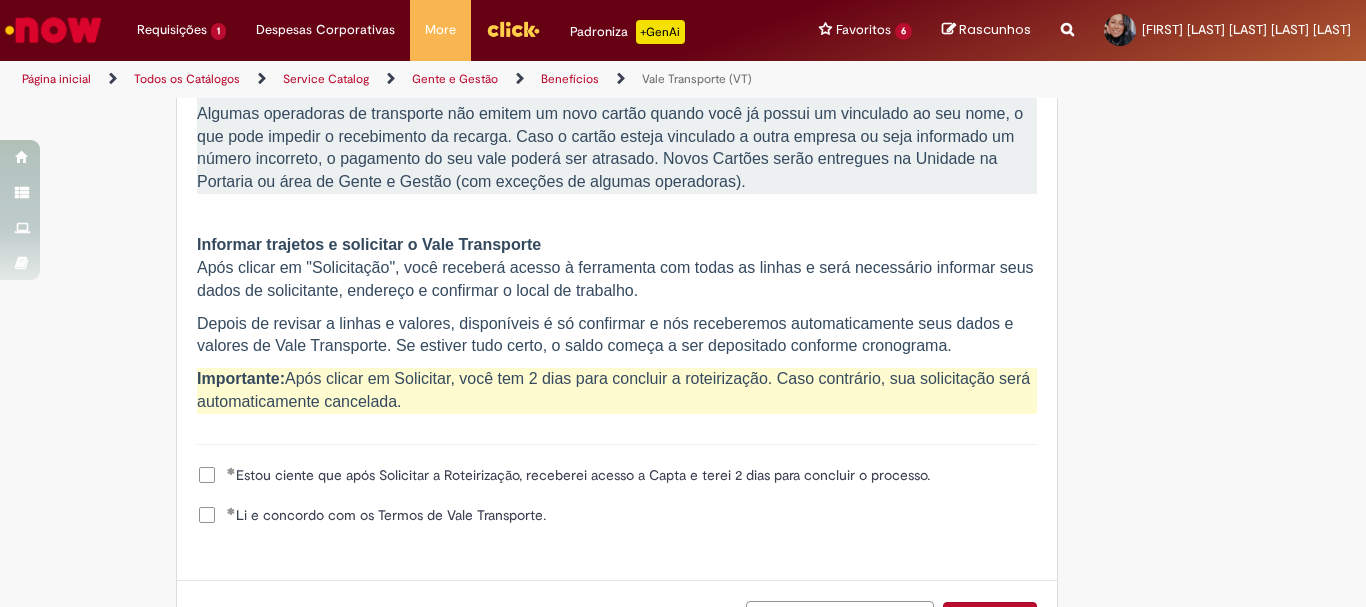scroll, scrollTop: 2060, scrollLeft: 0, axis: vertical 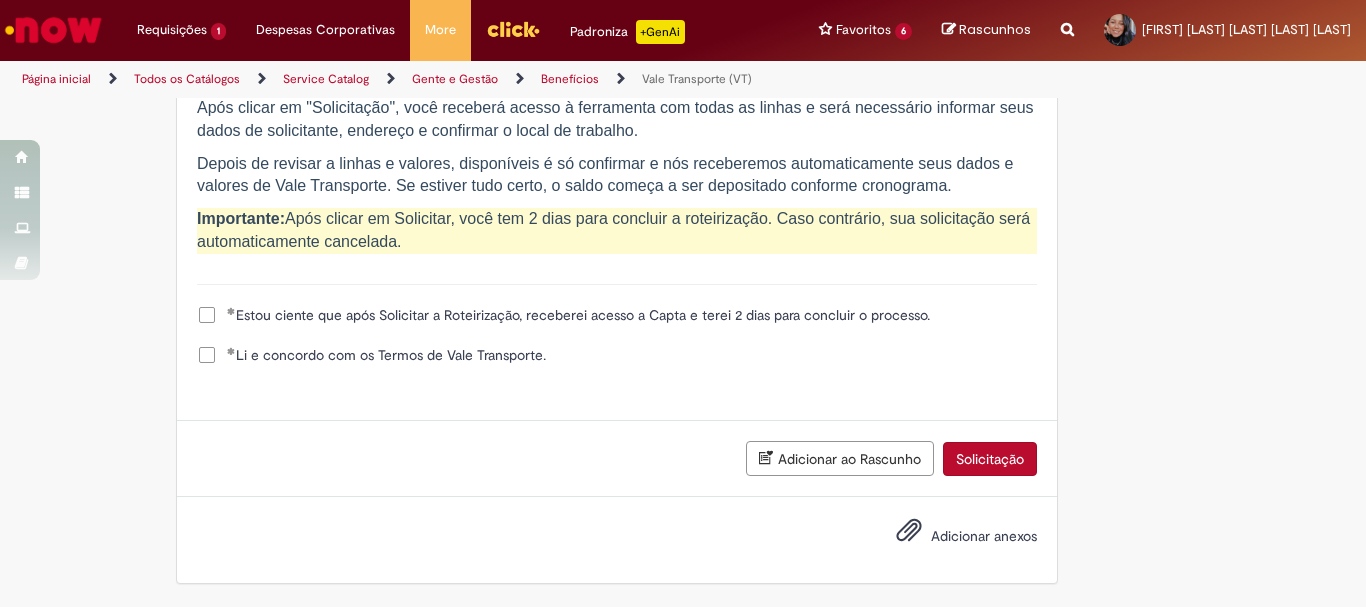 click on "Solicitação" at bounding box center (990, 459) 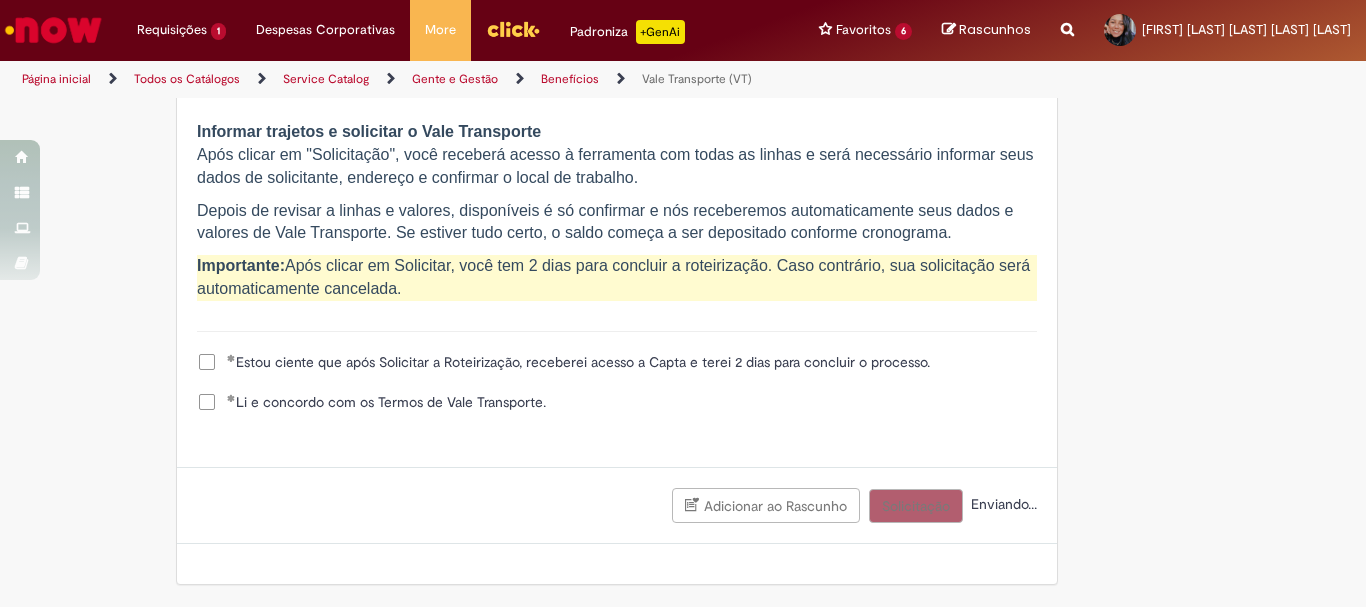 scroll, scrollTop: 2014, scrollLeft: 0, axis: vertical 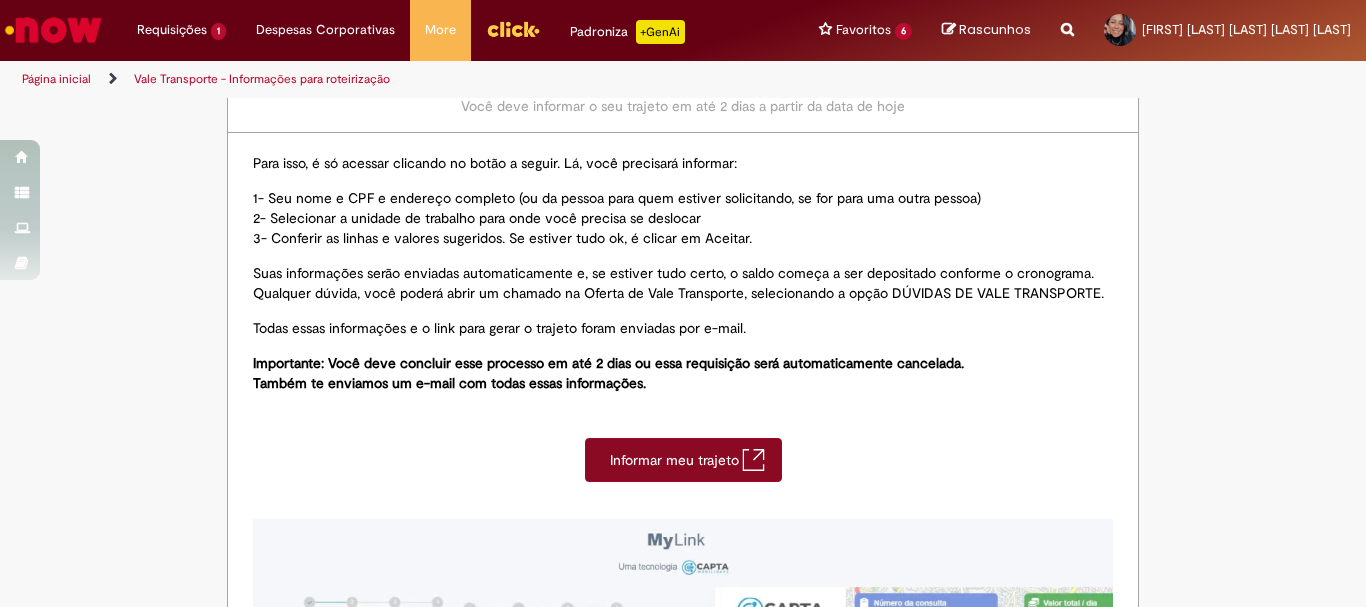 click on "Informar meu trajeto" at bounding box center [676, 460] 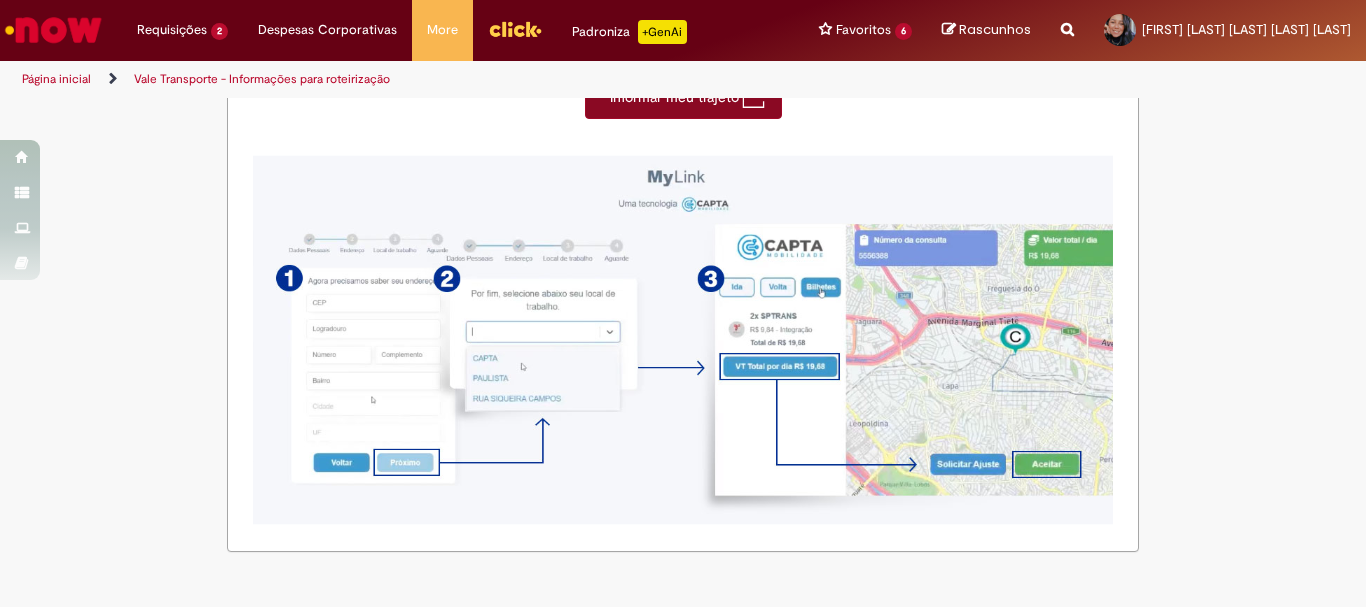 scroll, scrollTop: 0, scrollLeft: 0, axis: both 